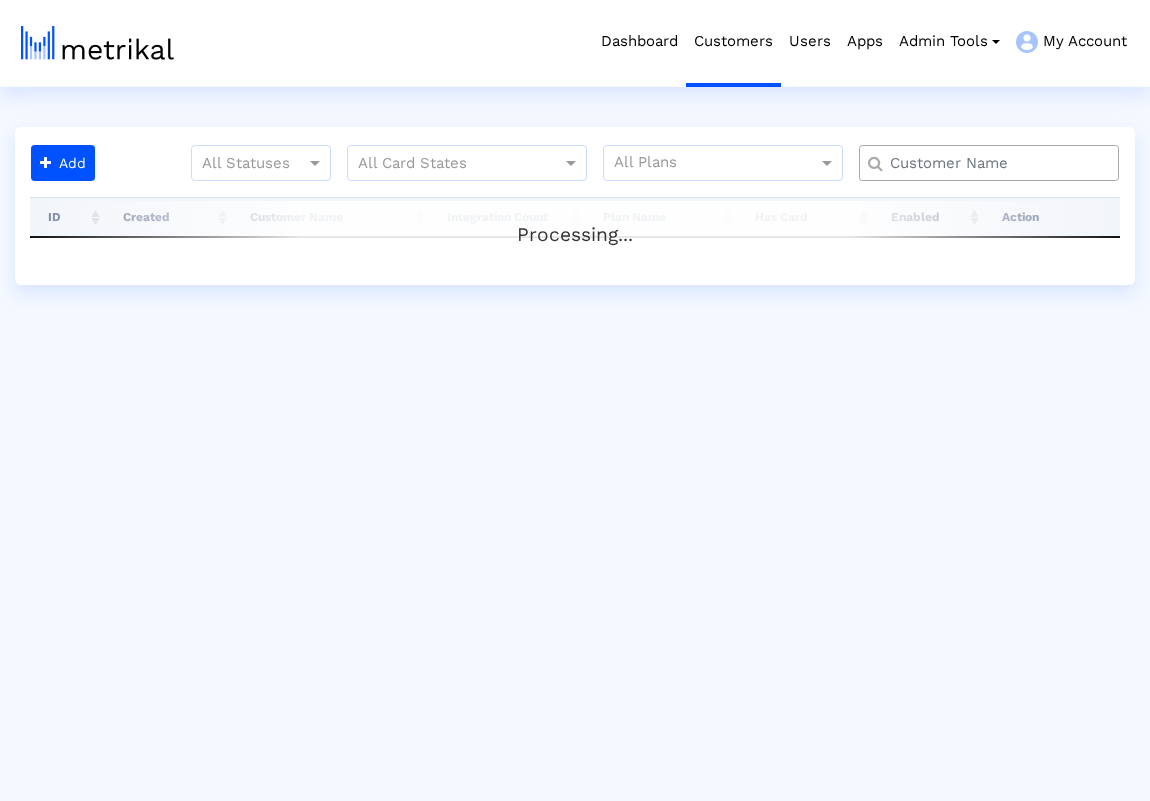 scroll, scrollTop: 0, scrollLeft: 0, axis: both 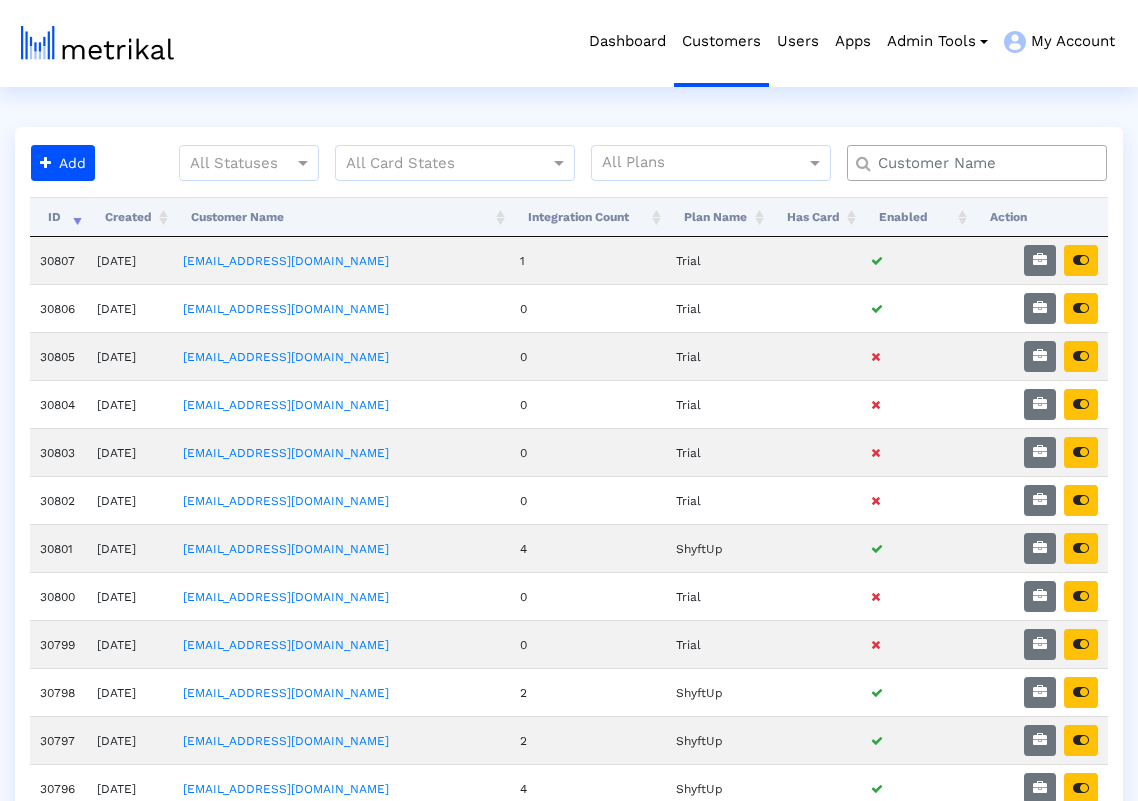 click 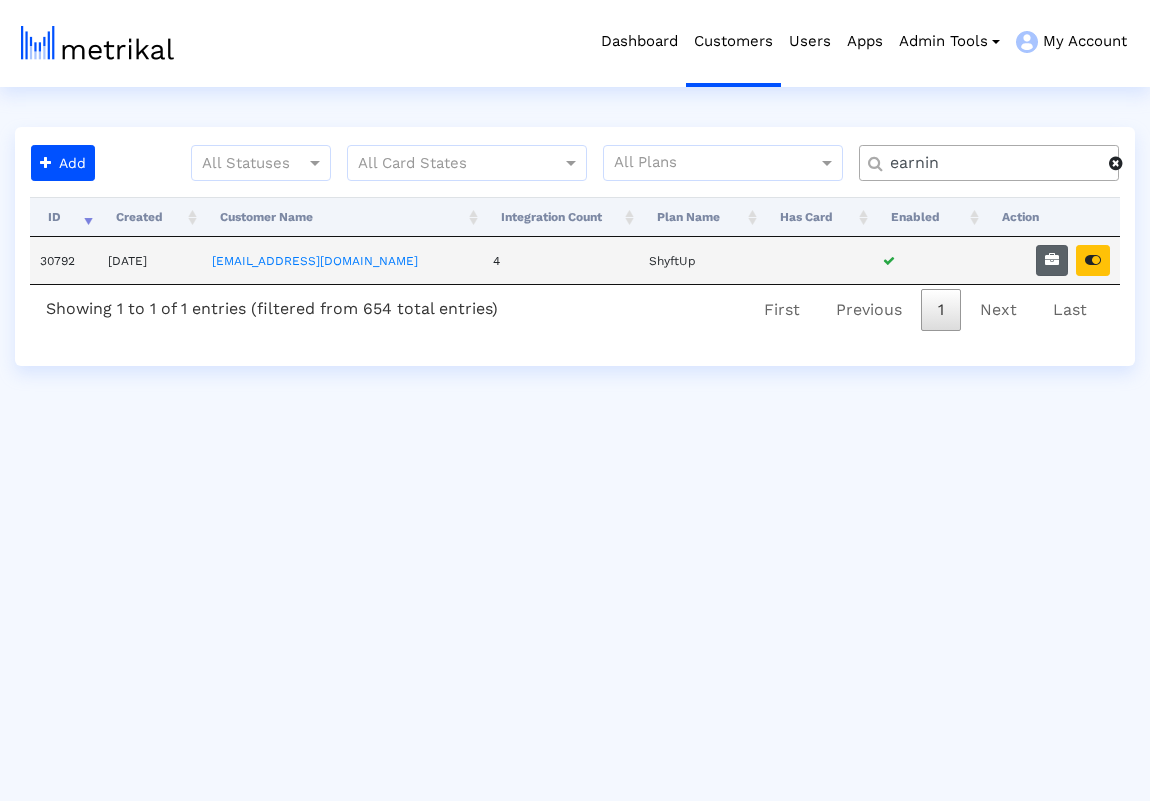 type on "earnin" 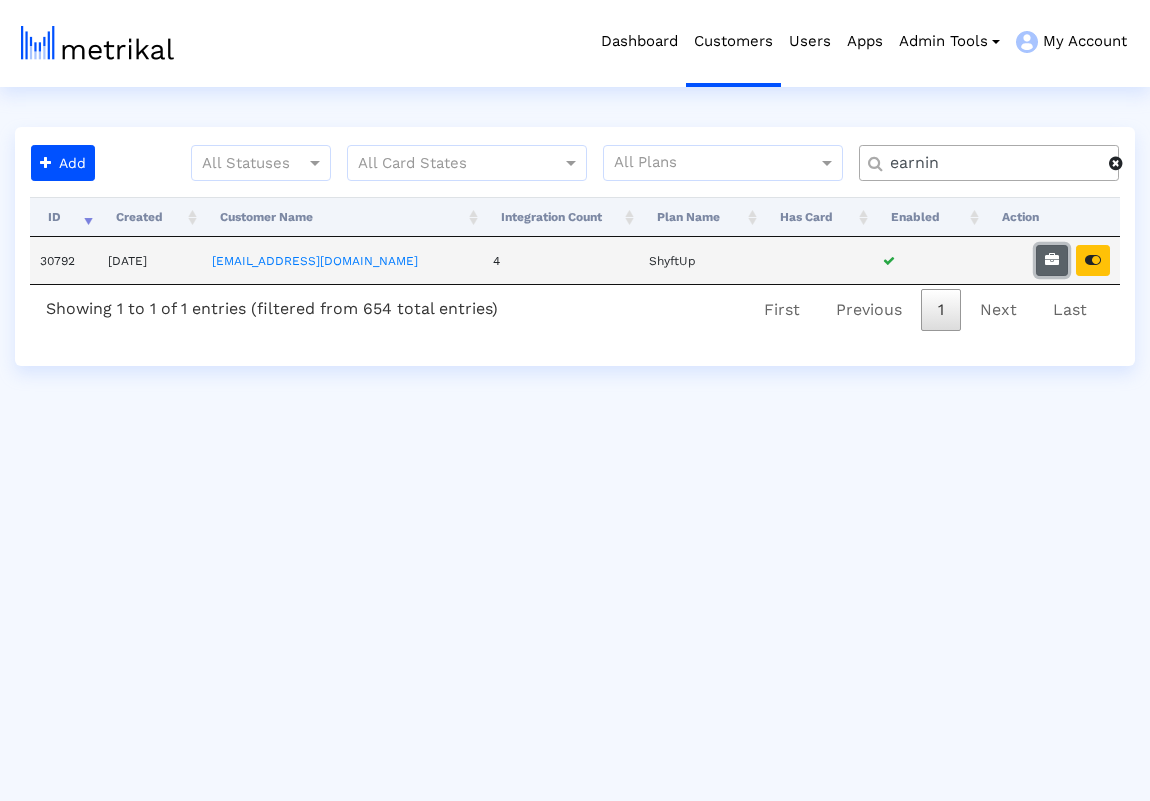 click at bounding box center (1052, 260) 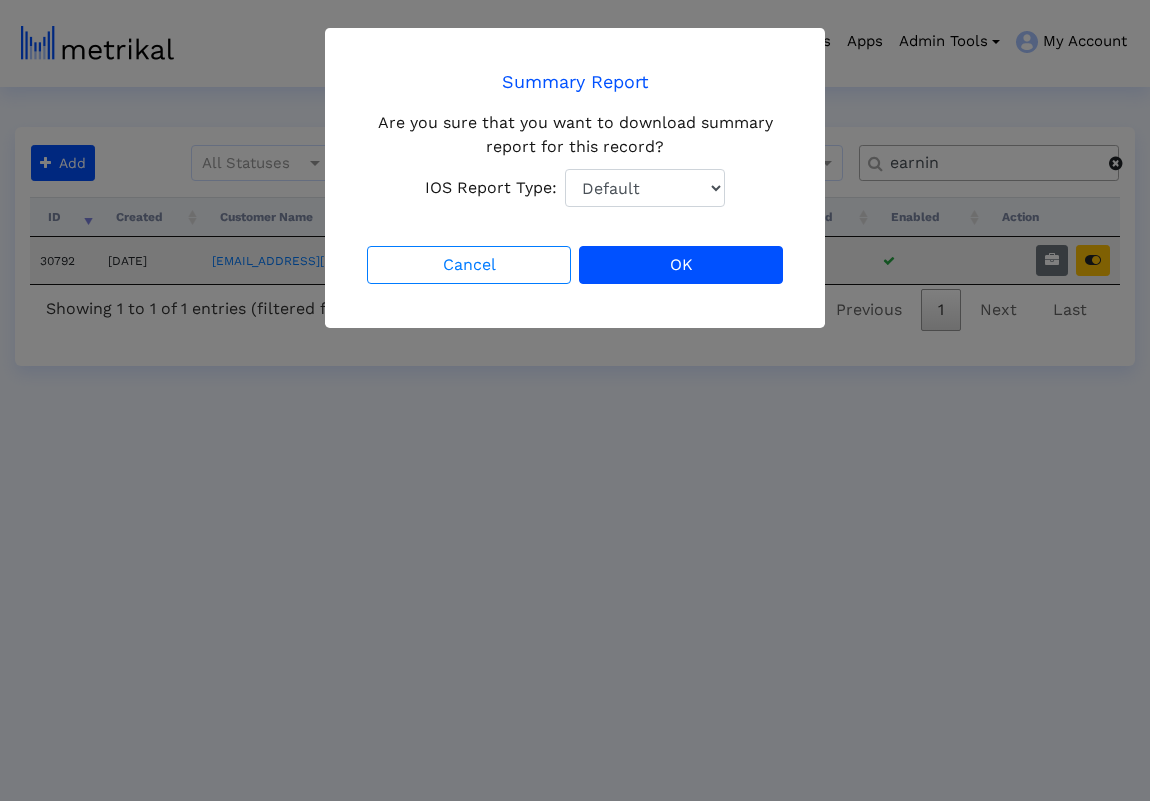 select on "1: 1" 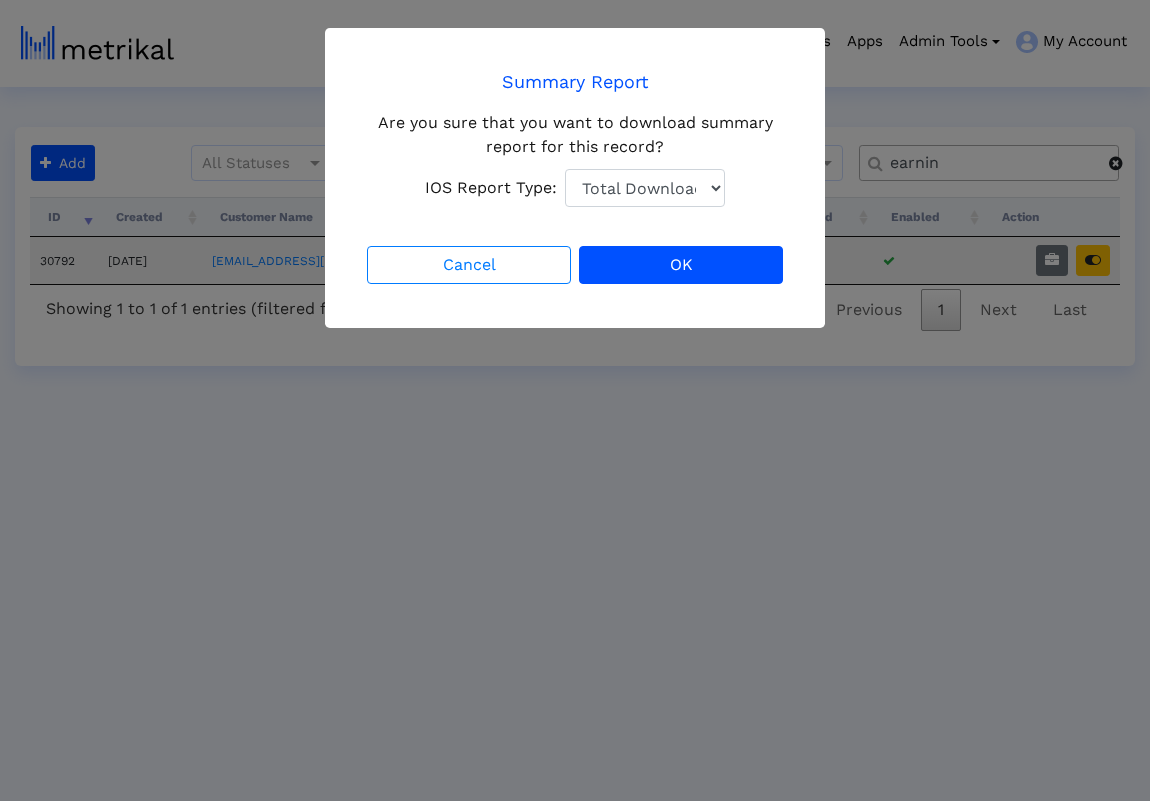 click on "Total Downloads" 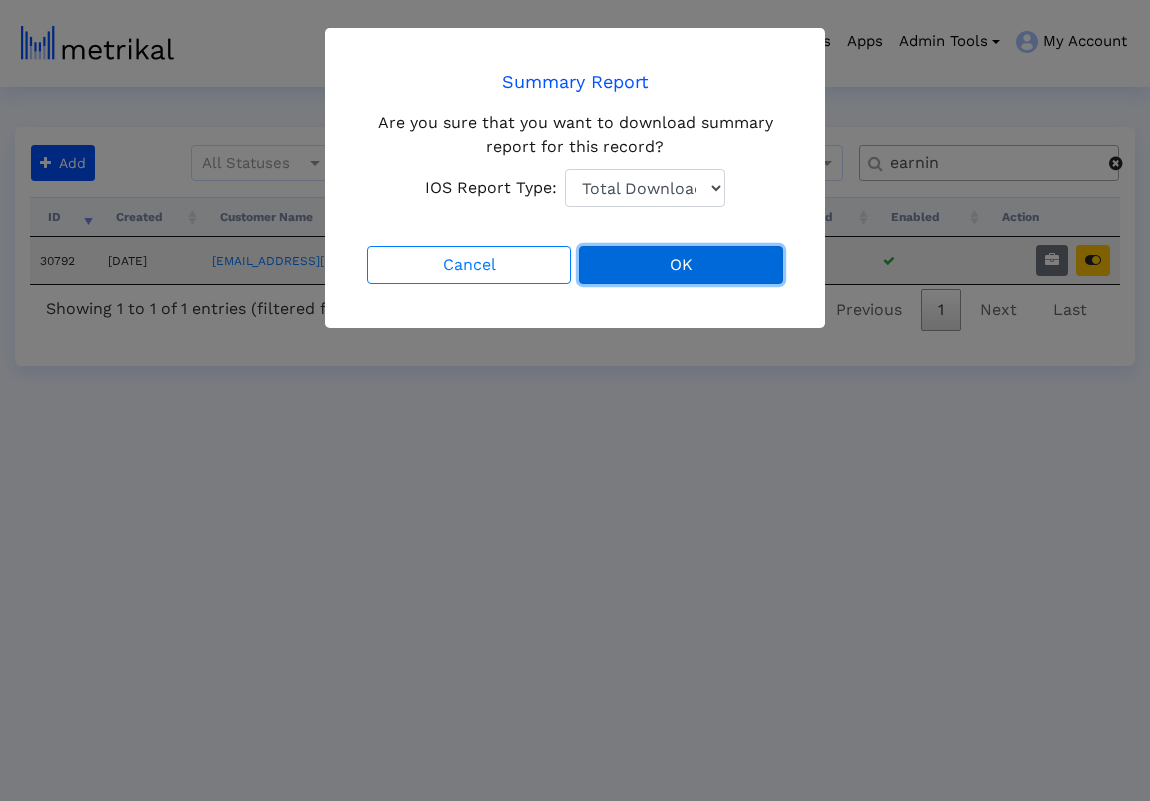 click on "OK" 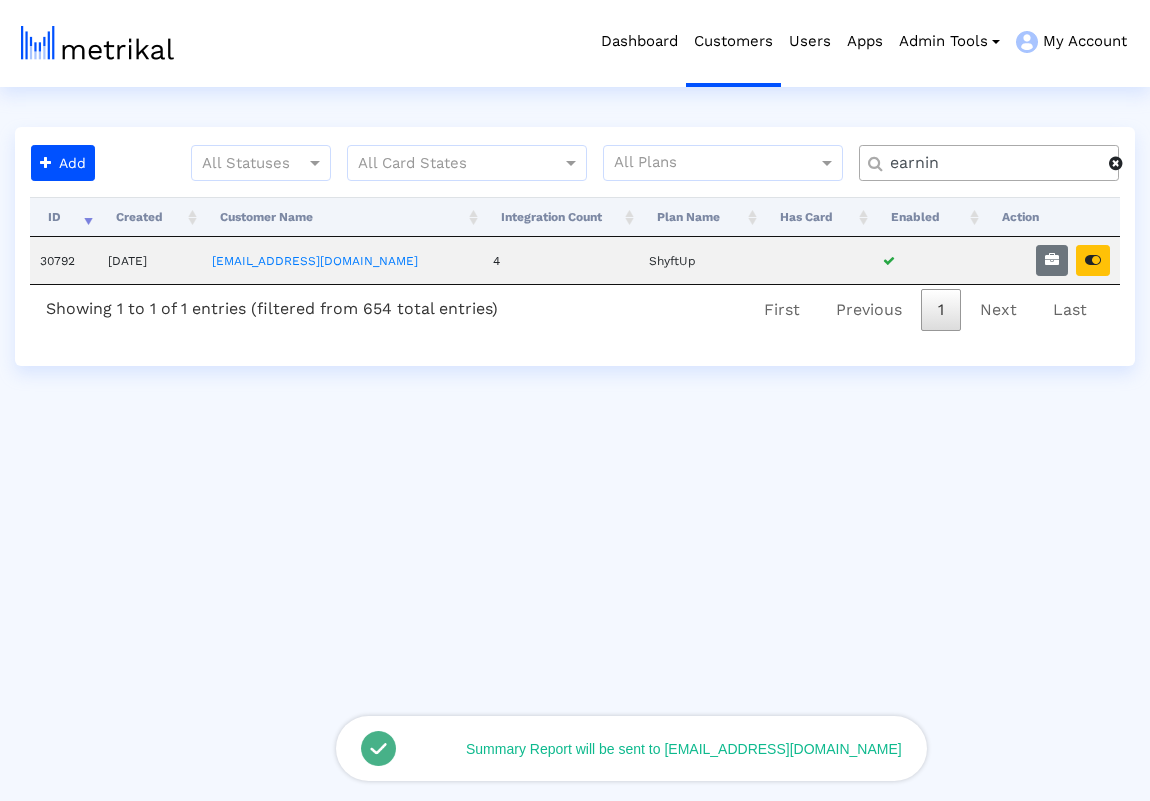 click on "earnin" 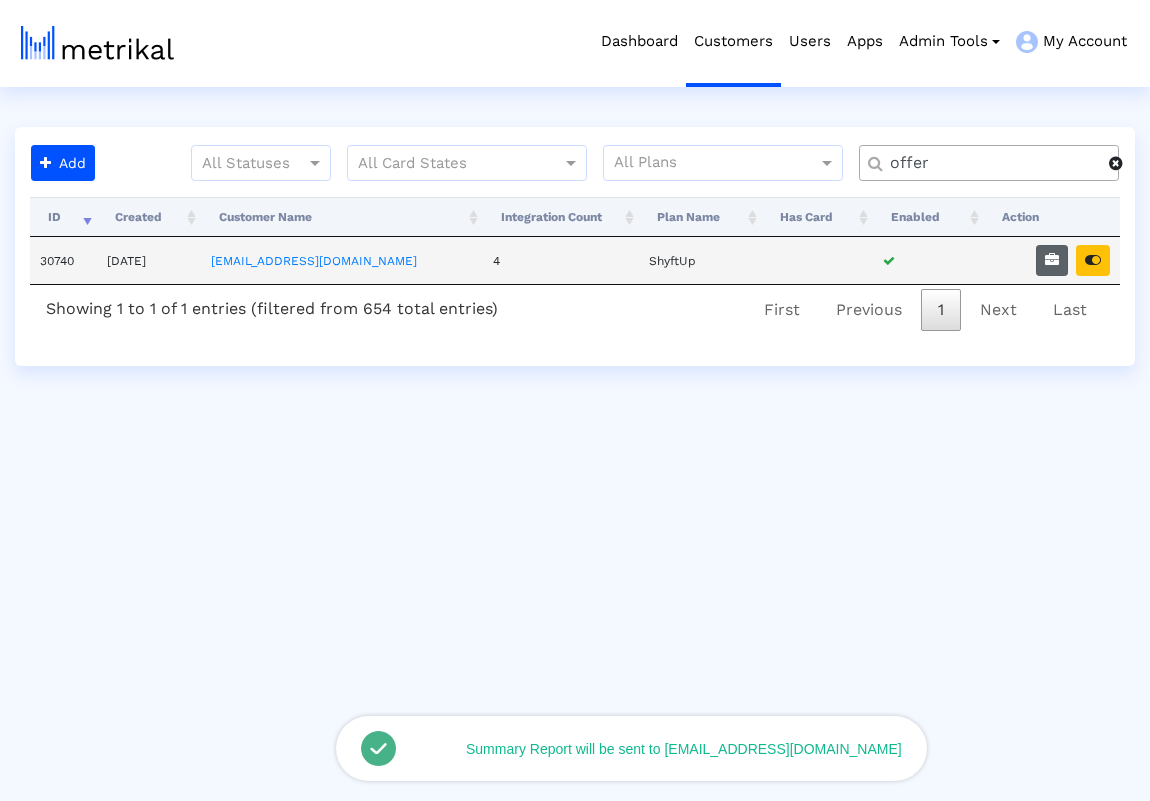 type on "offer" 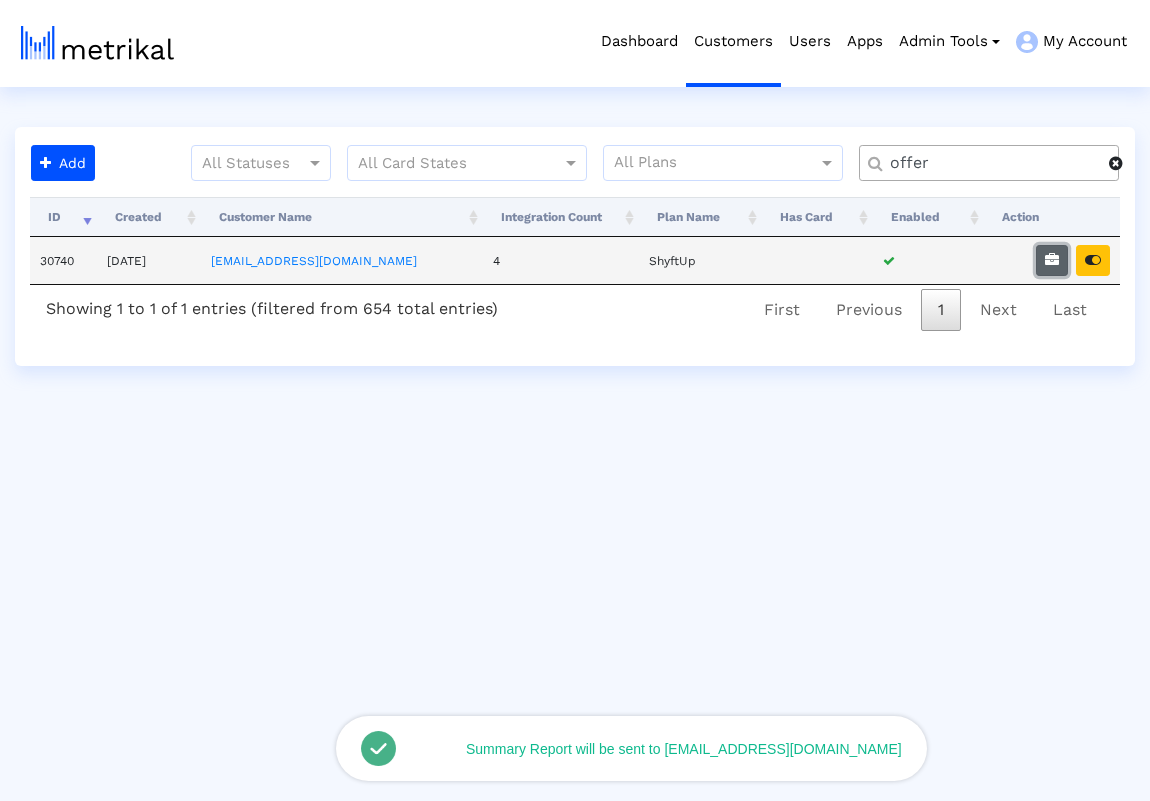 click at bounding box center [1052, 260] 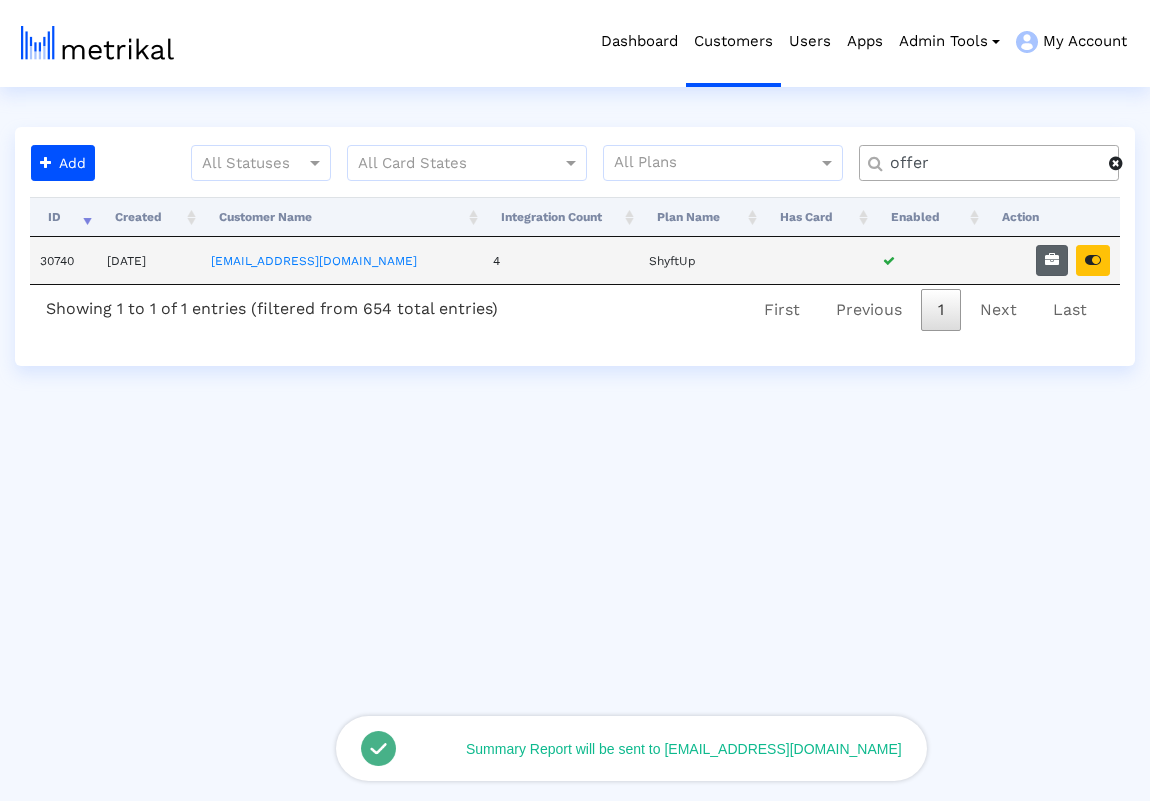 select on "1: 1" 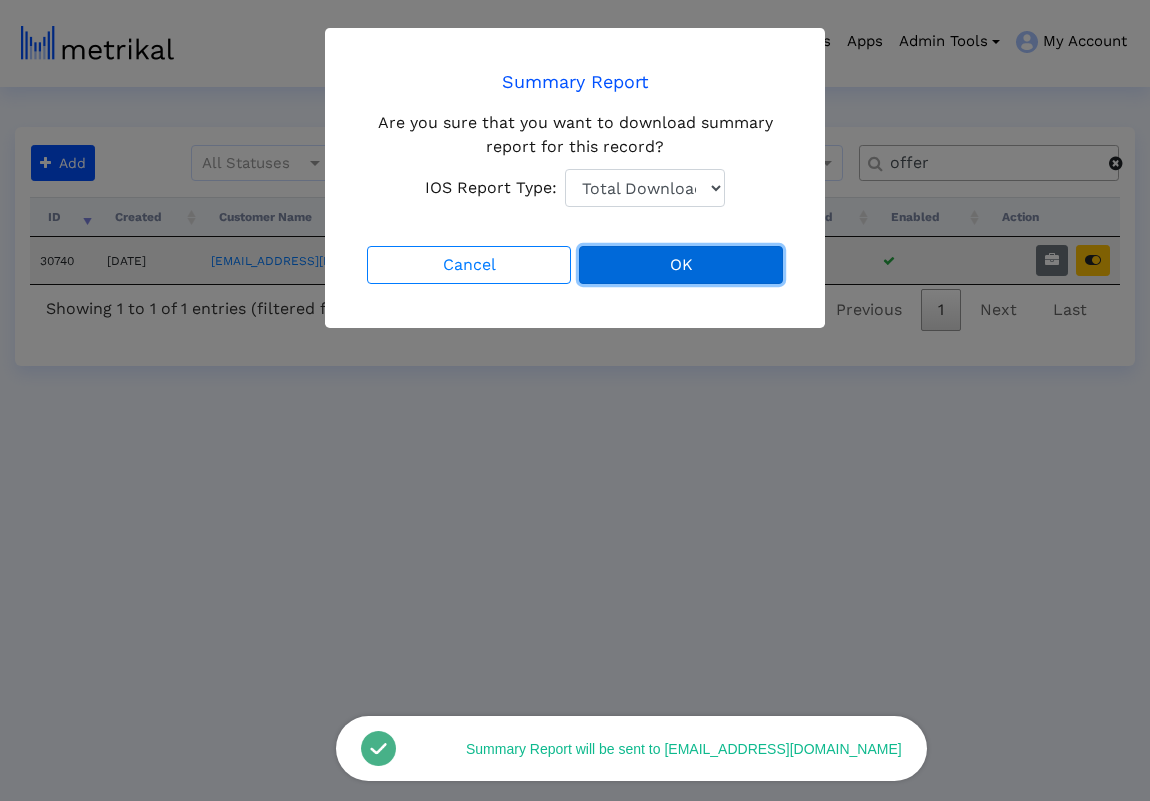 click on "OK" 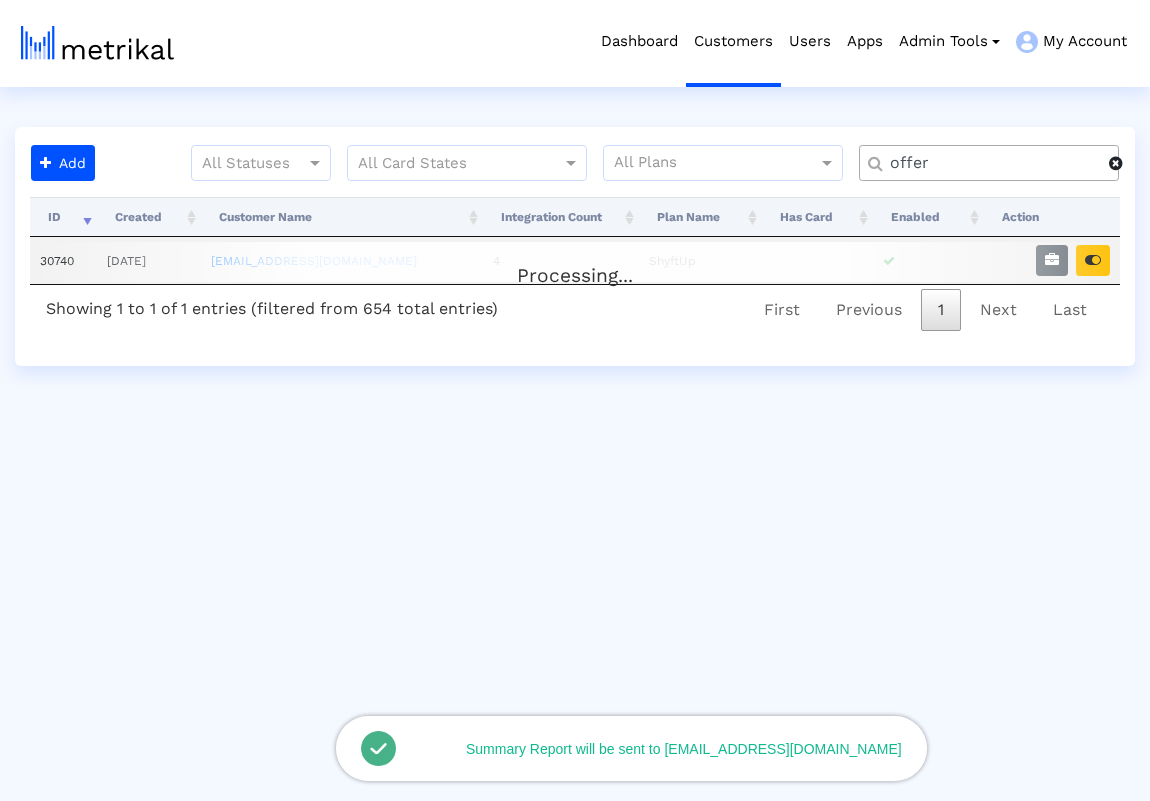 click on "offer" 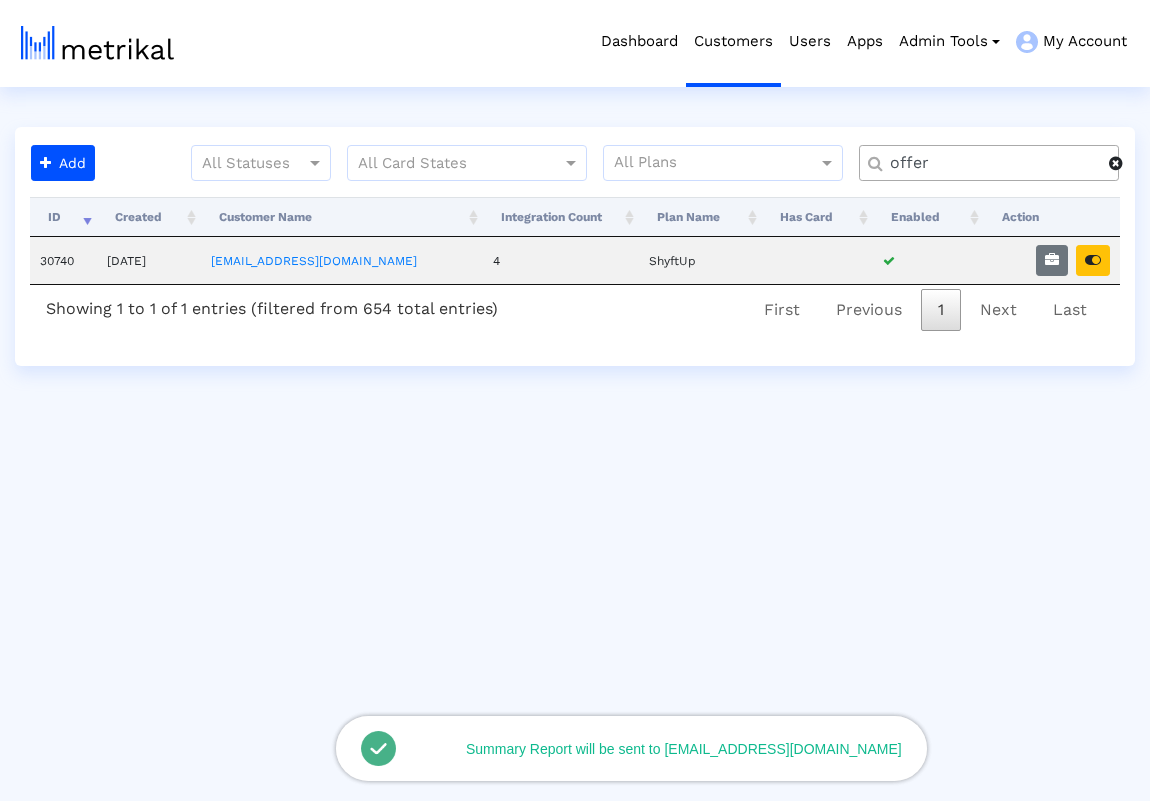 click on "offer" 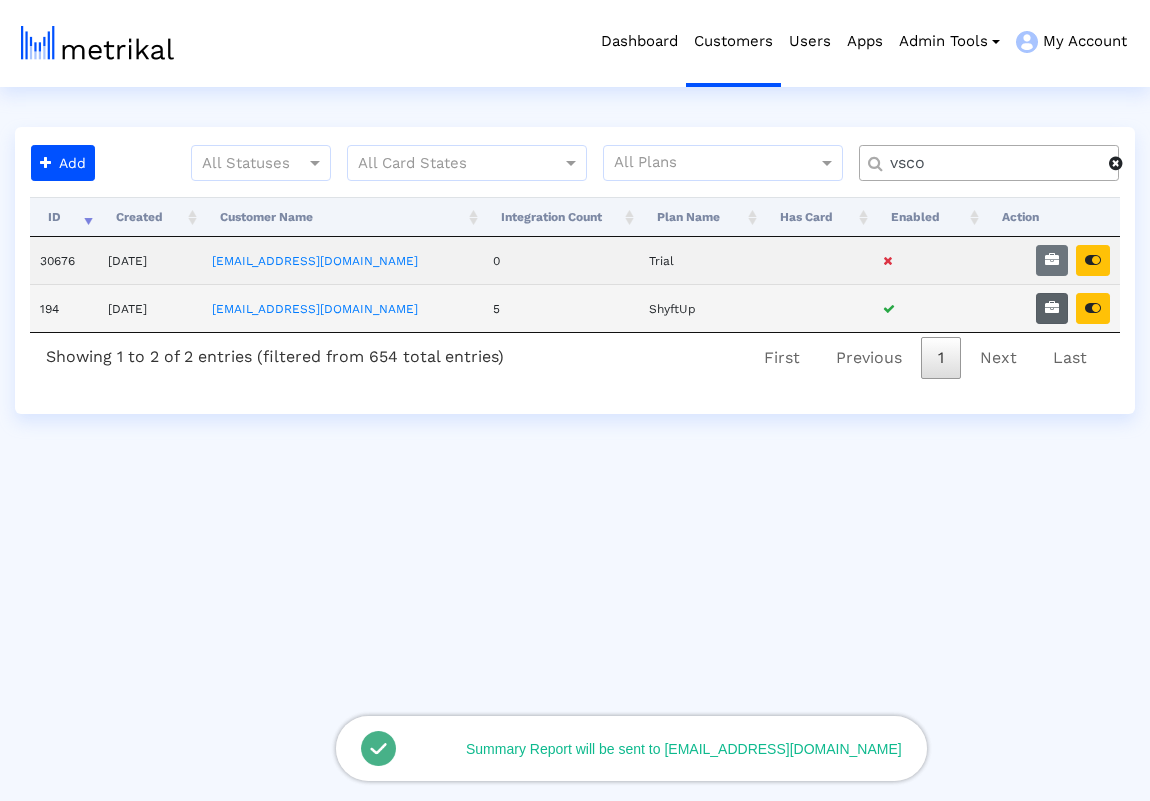 type on "vsco" 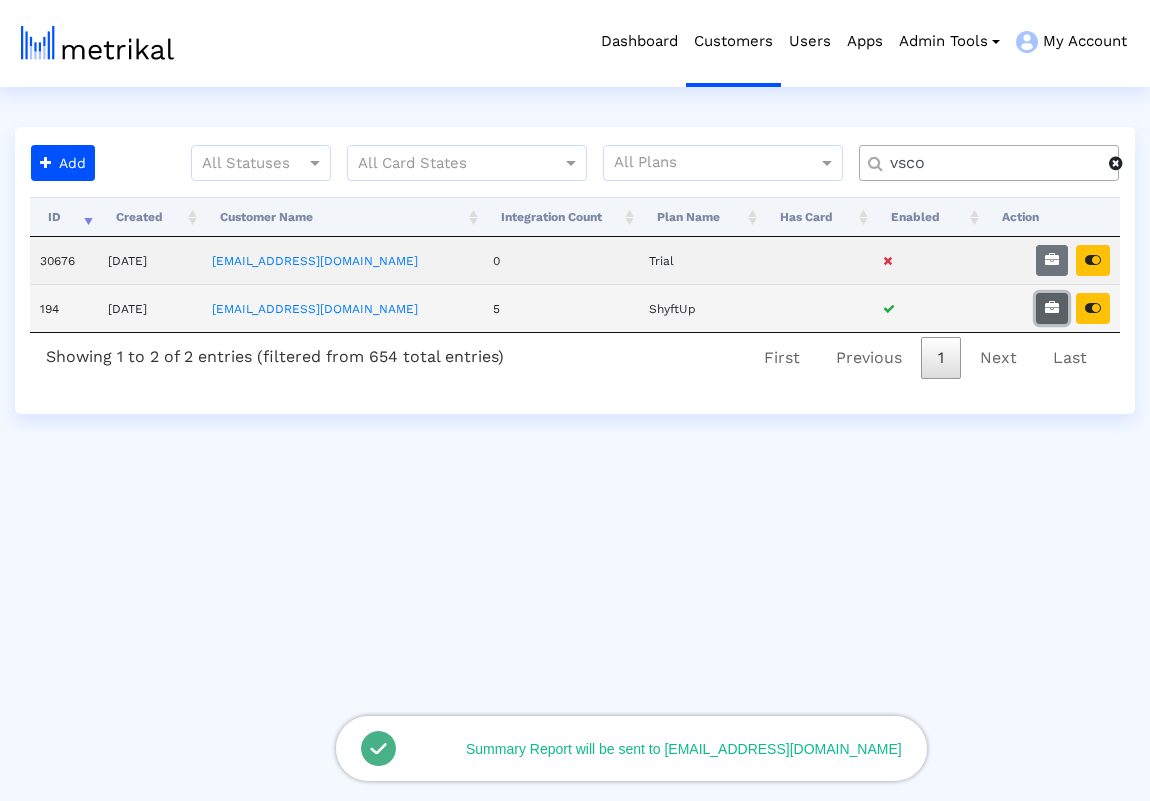 click at bounding box center [1052, 308] 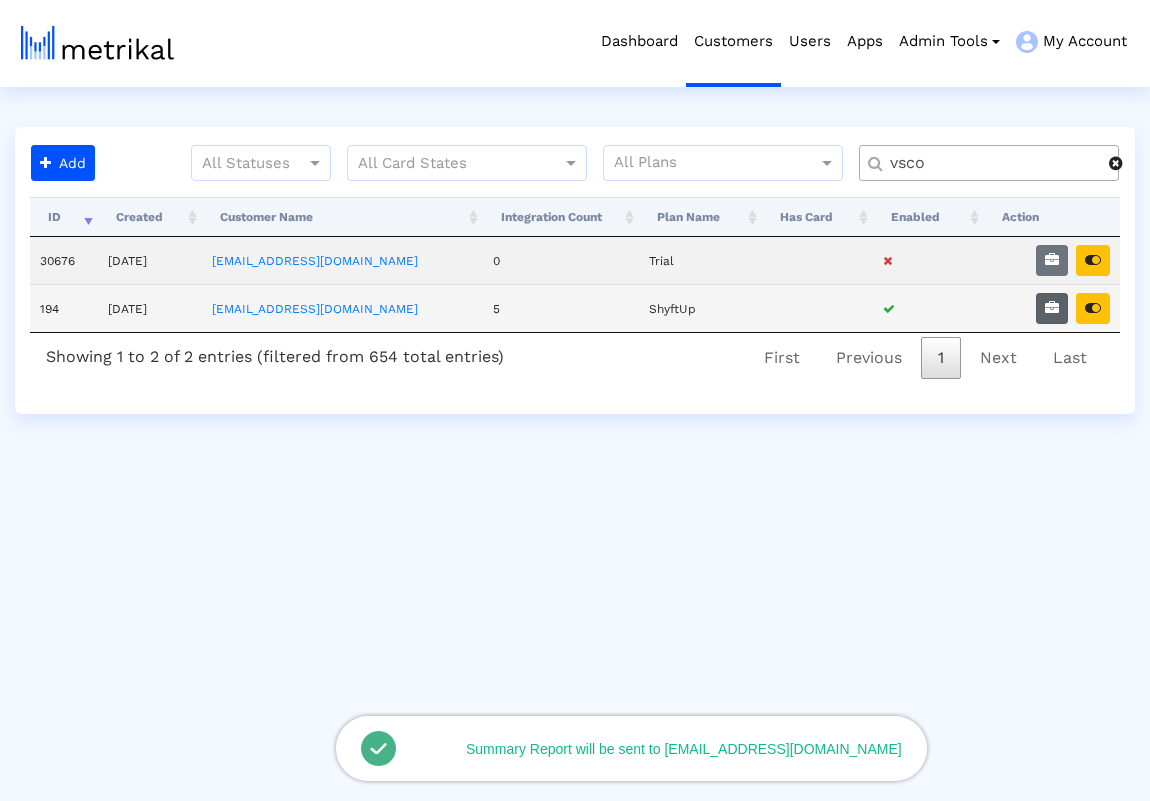 select on "1: 1" 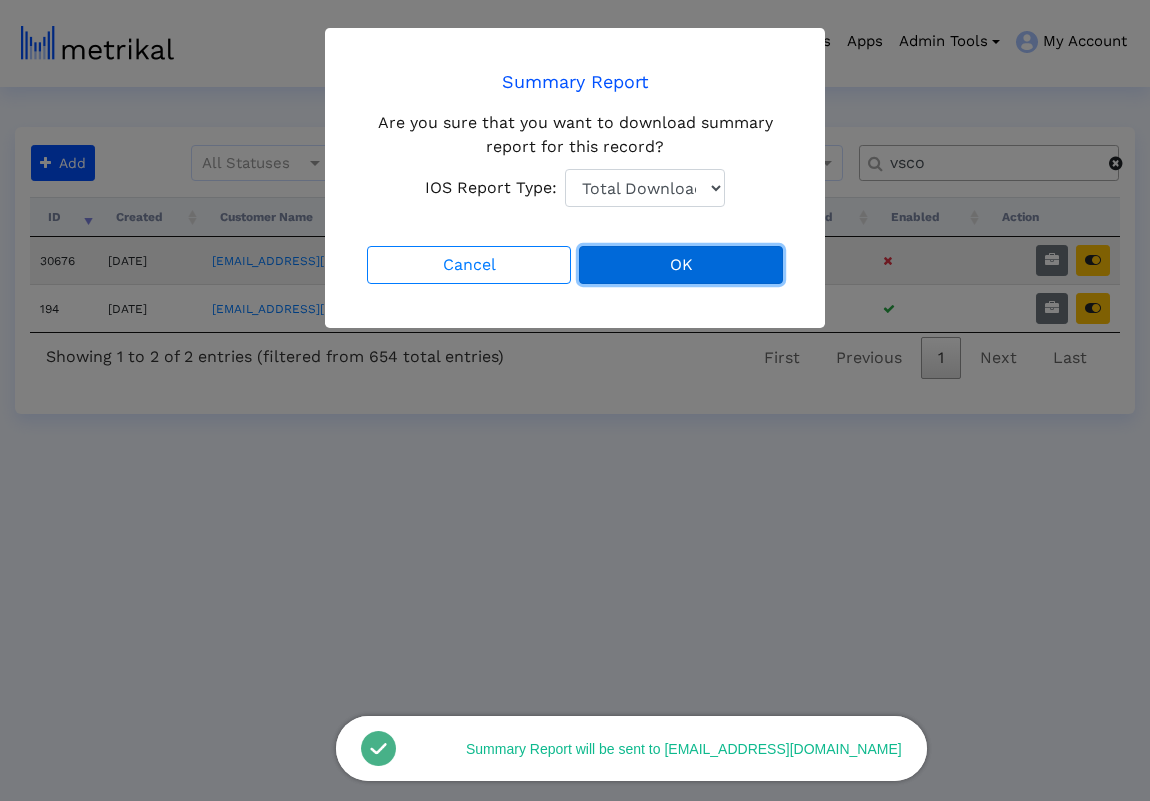 click on "OK" 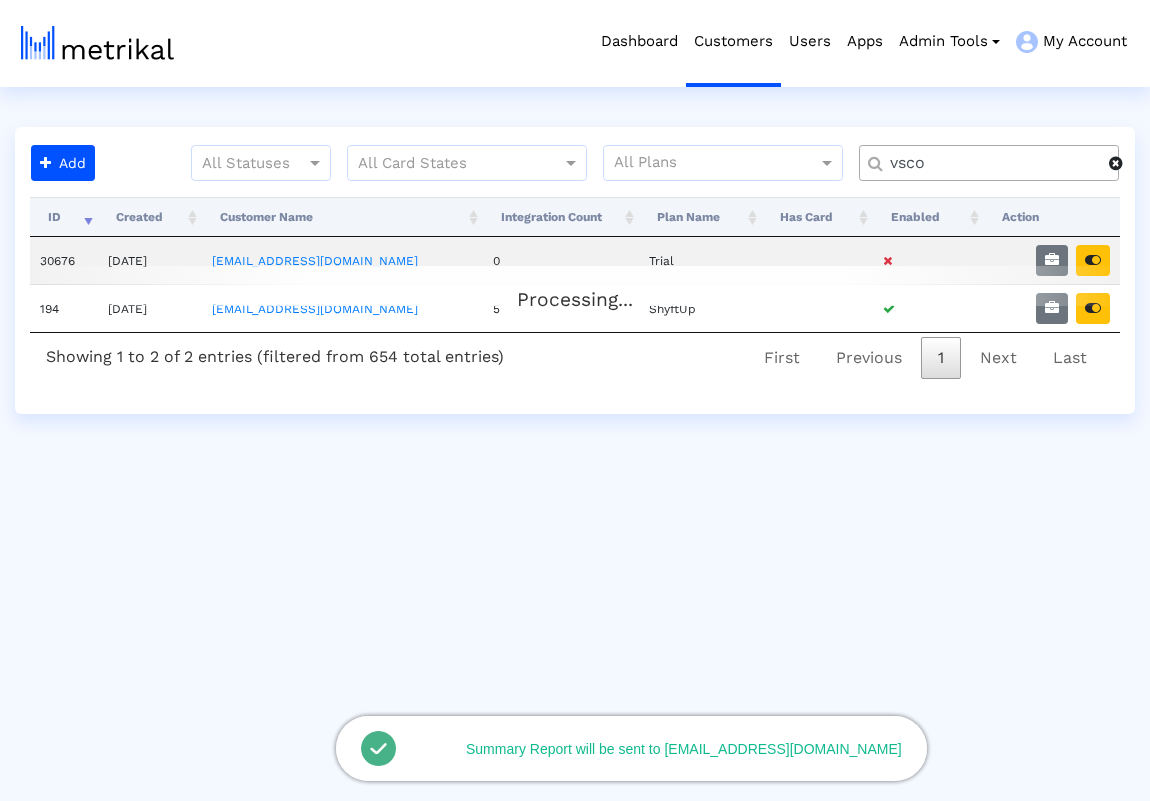 click on "vsco" 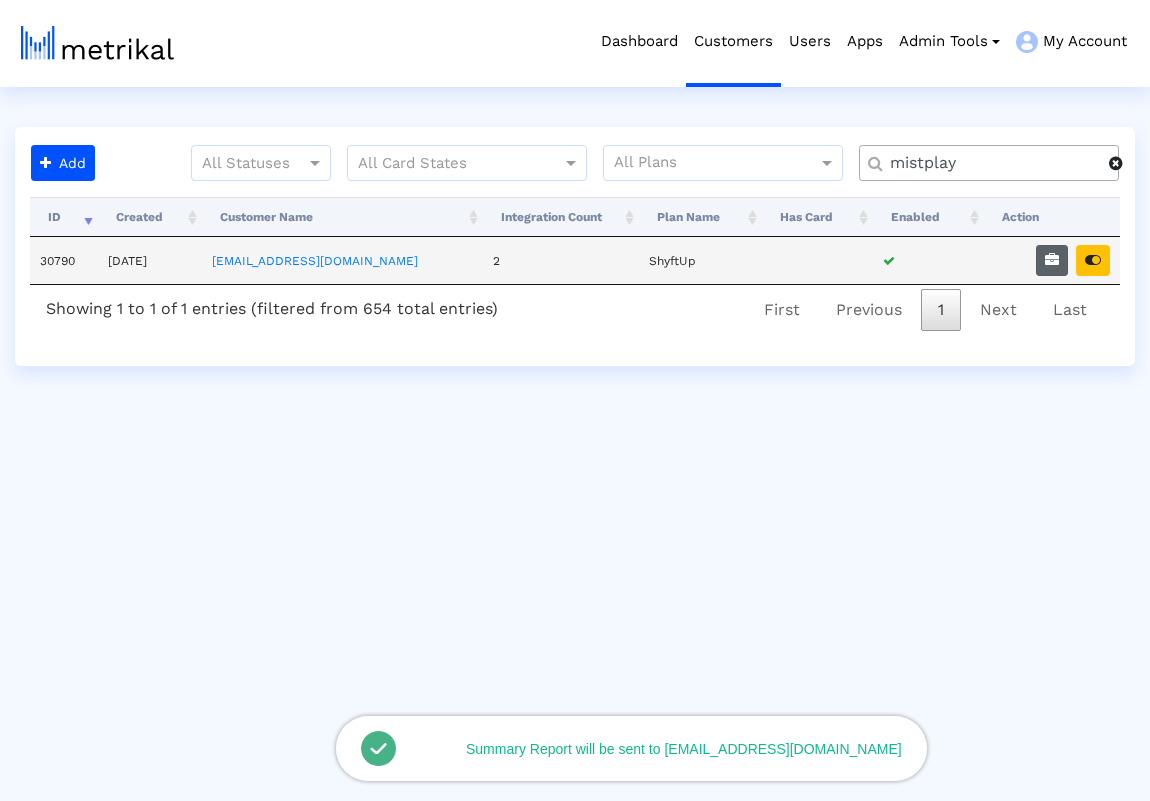 type on "mistplay" 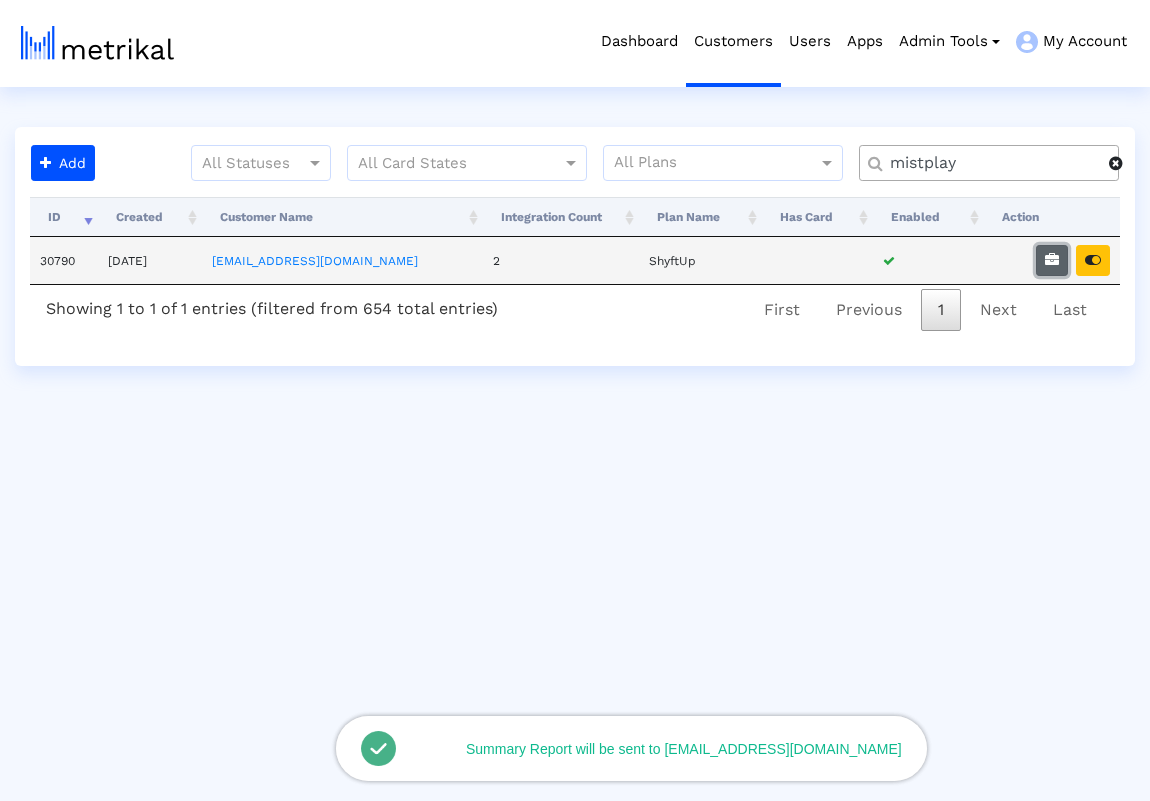 click at bounding box center (1052, 260) 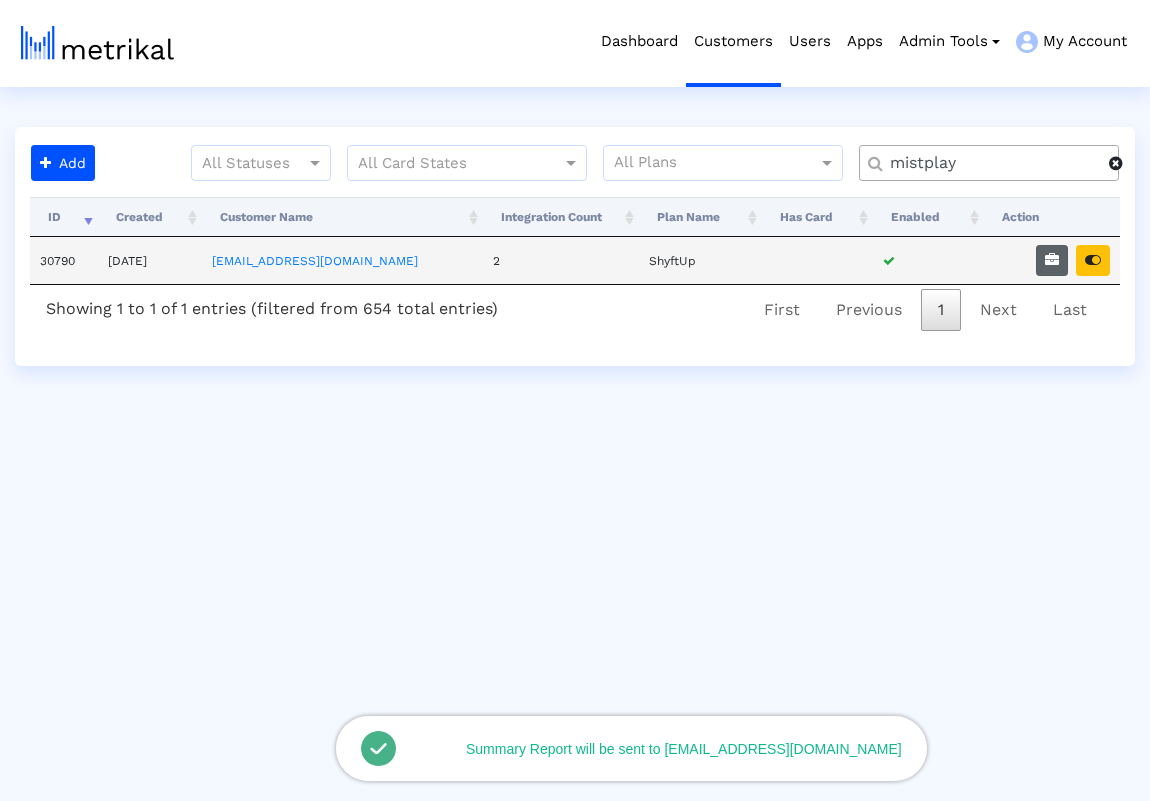 select on "1: 1" 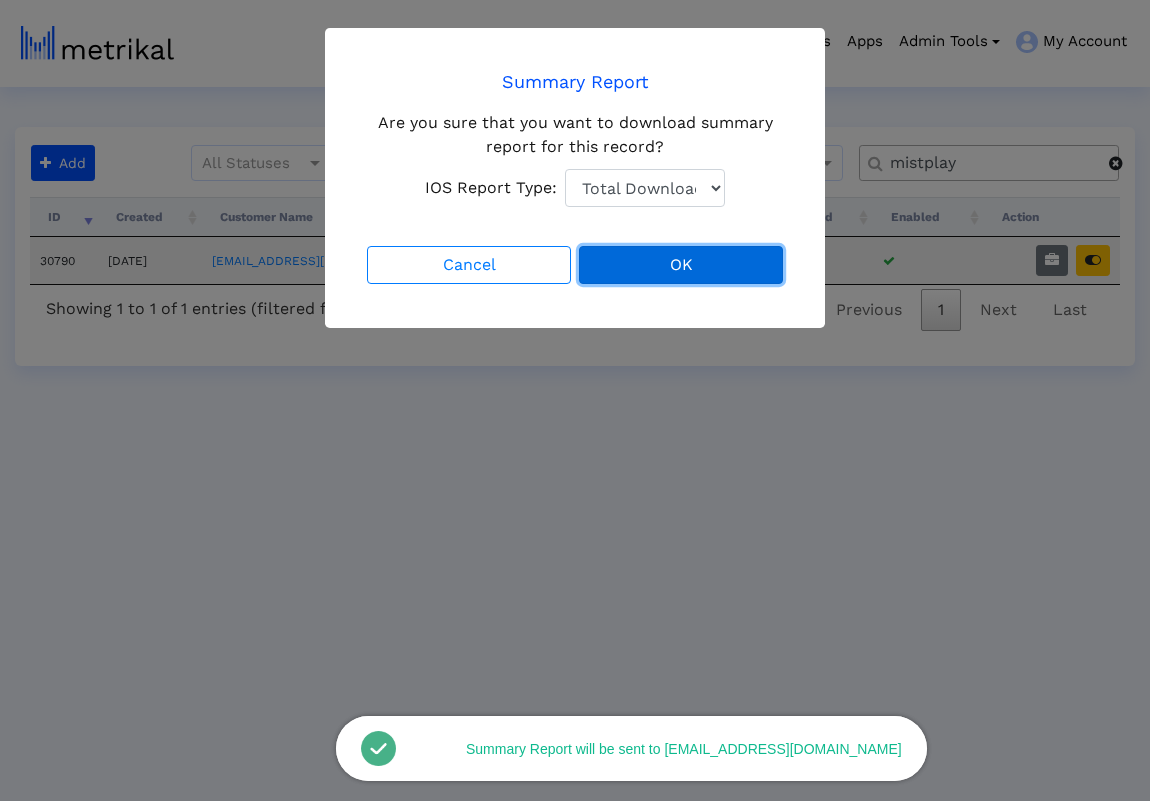 click on "OK" 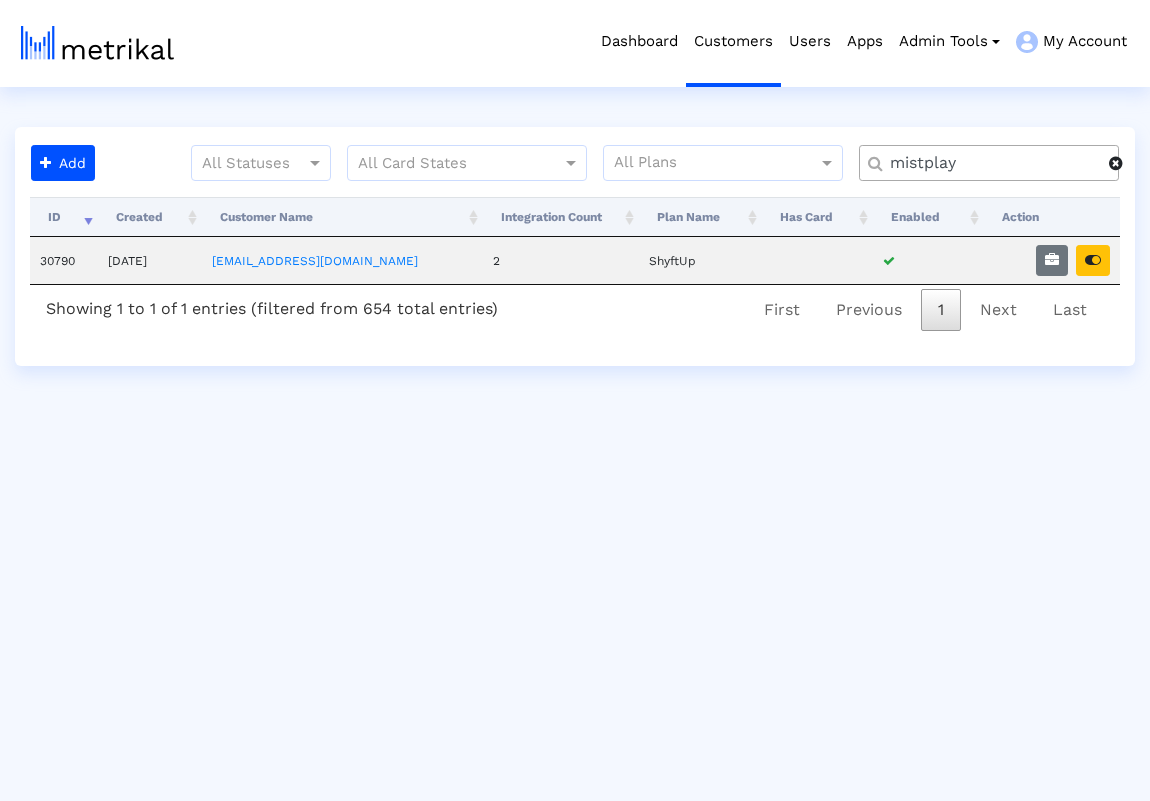 click 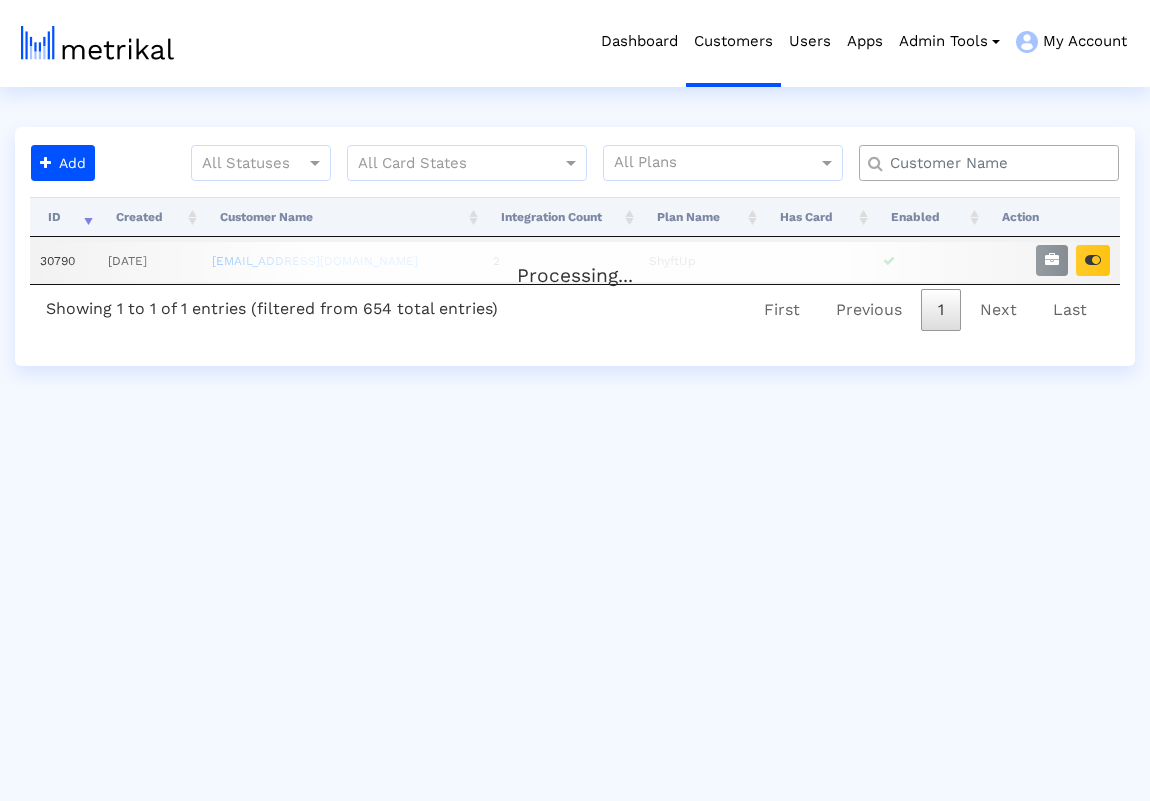 click 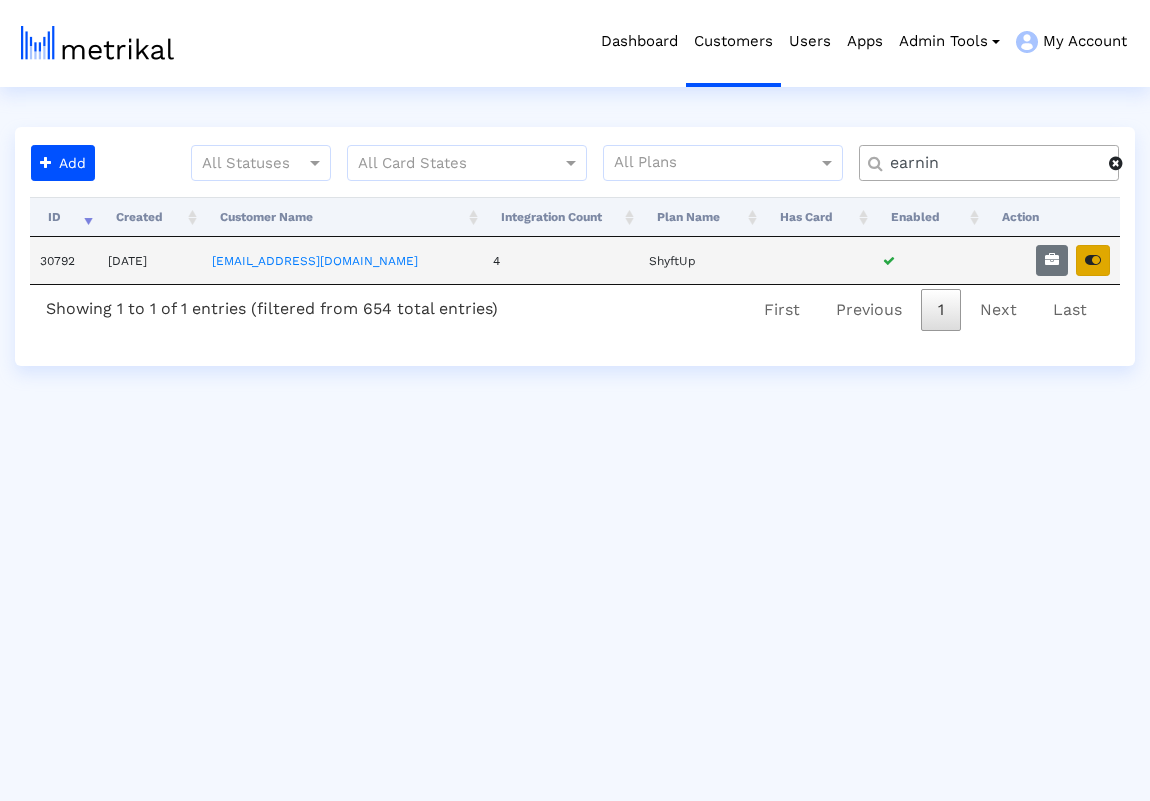 type on "earnin" 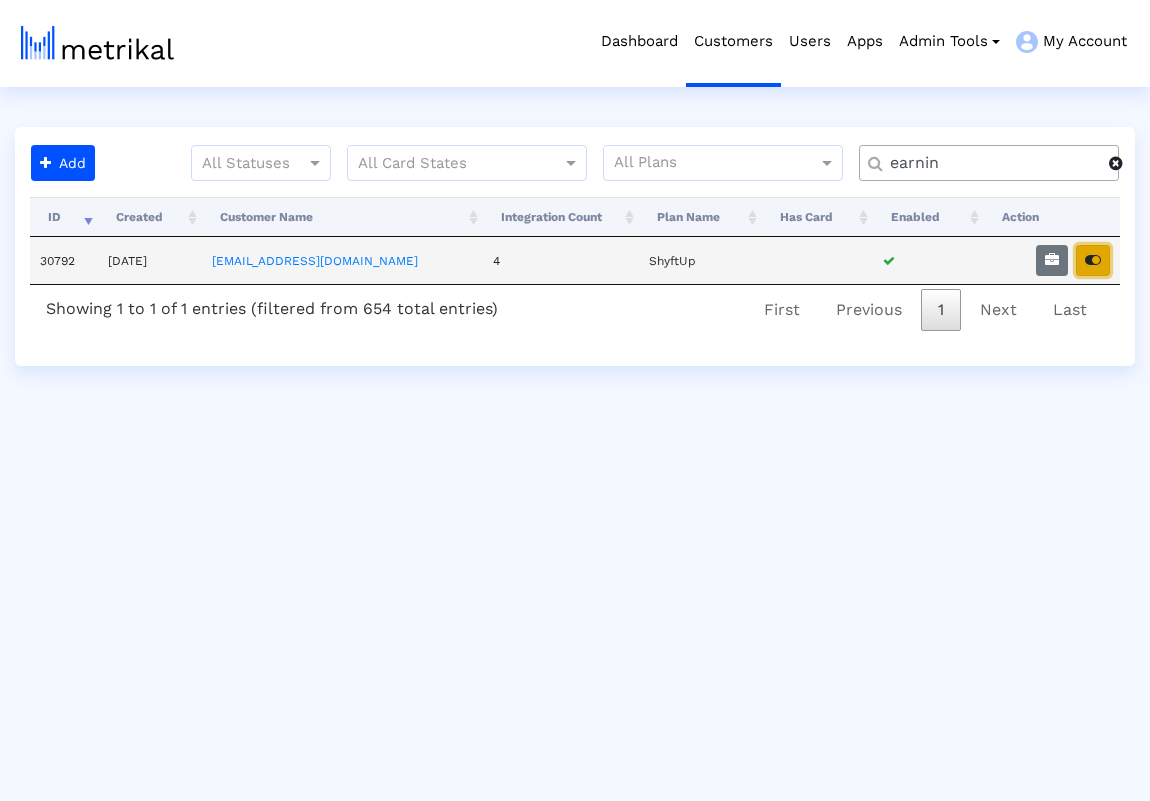 click at bounding box center [1093, 260] 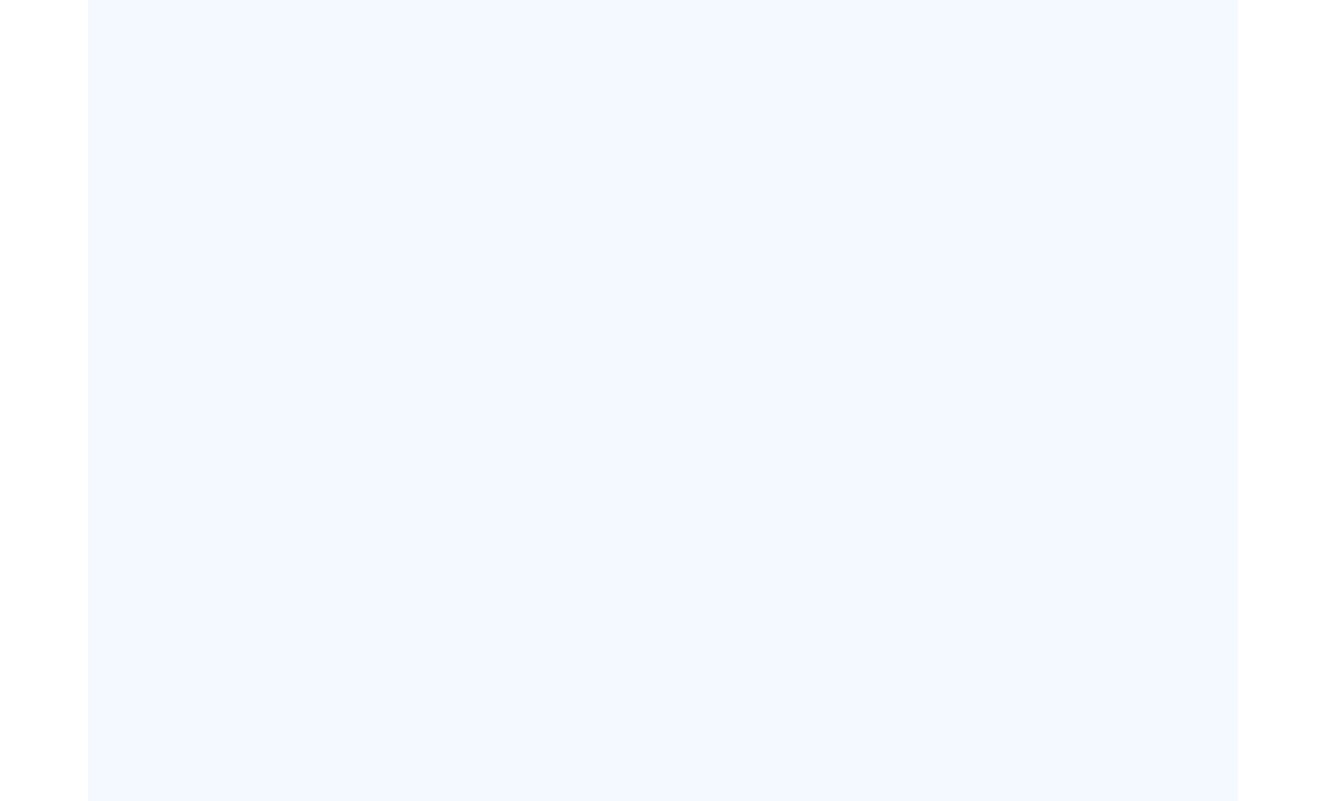 scroll, scrollTop: 0, scrollLeft: 0, axis: both 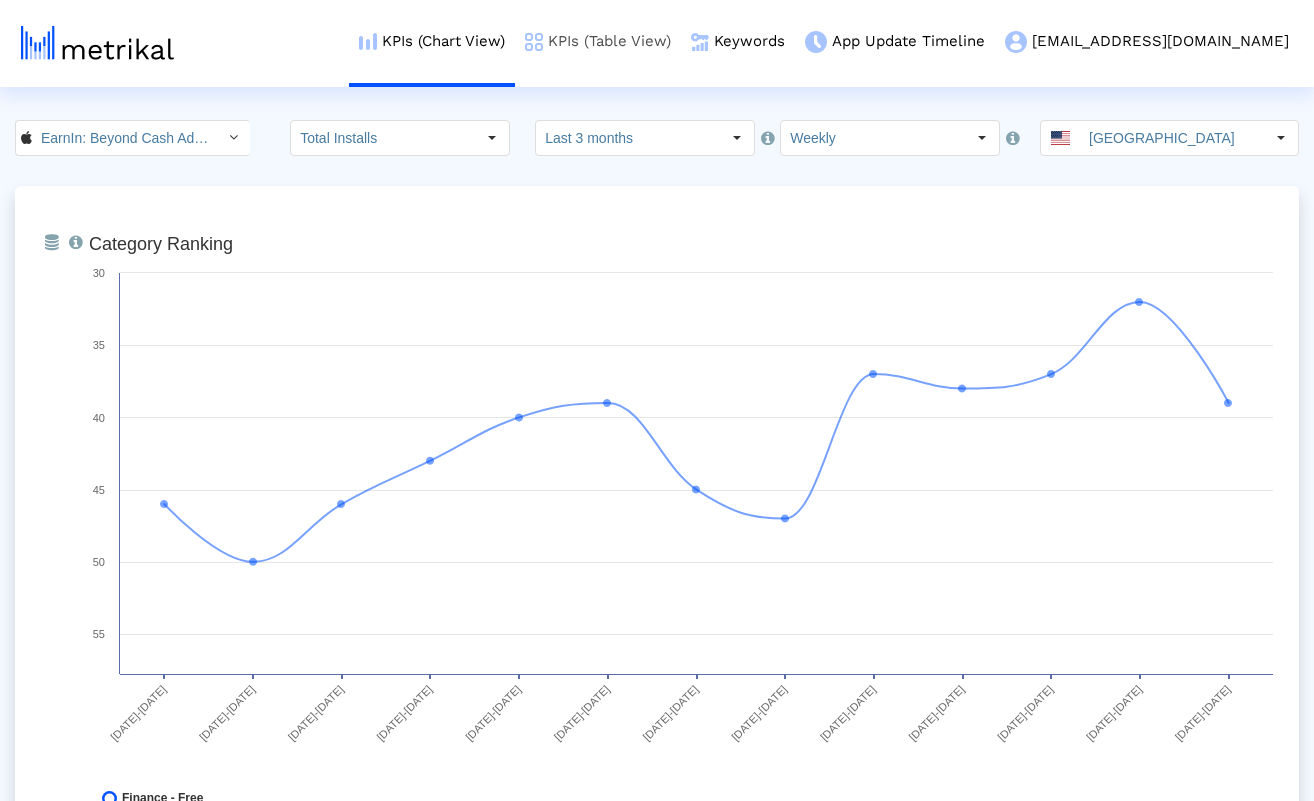 click on "KPIs (Table View)" at bounding box center (598, 41) 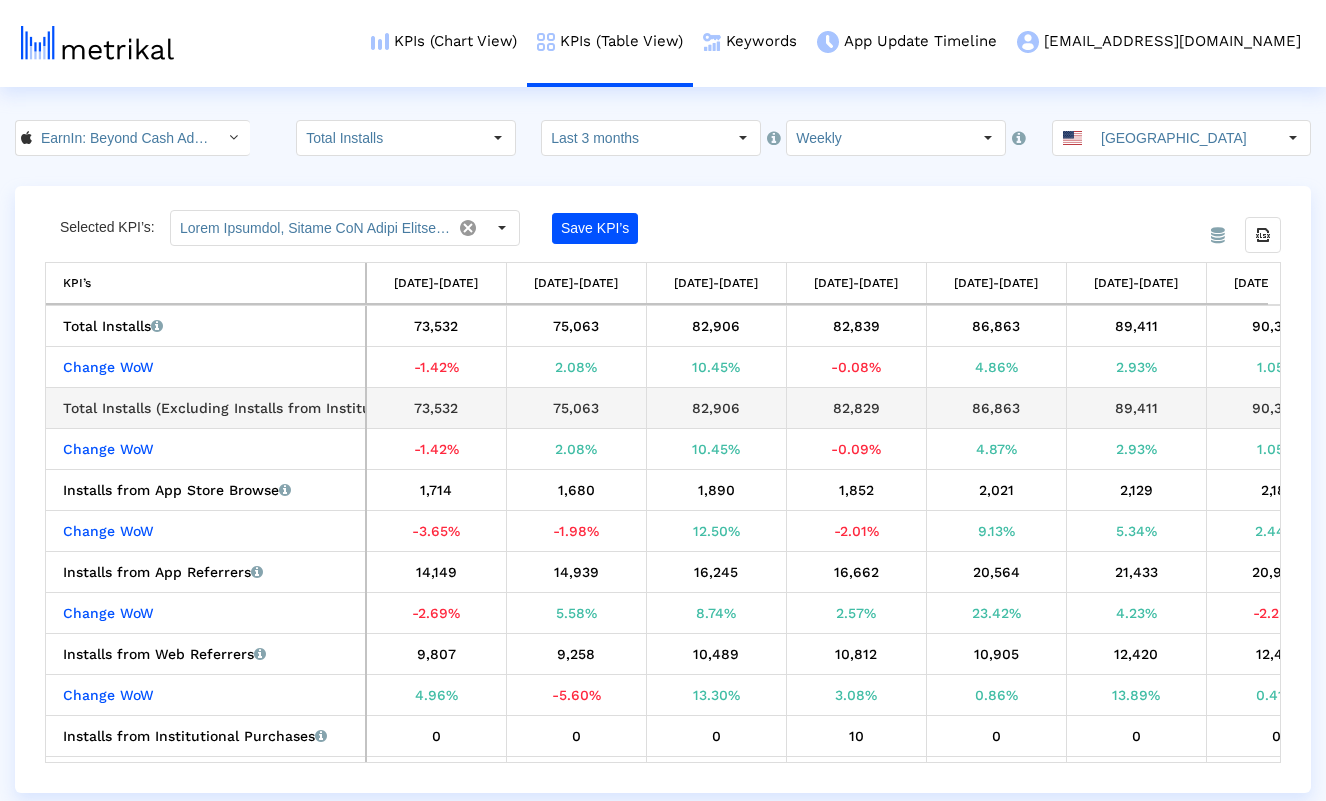 scroll, scrollTop: 0, scrollLeft: 234, axis: horizontal 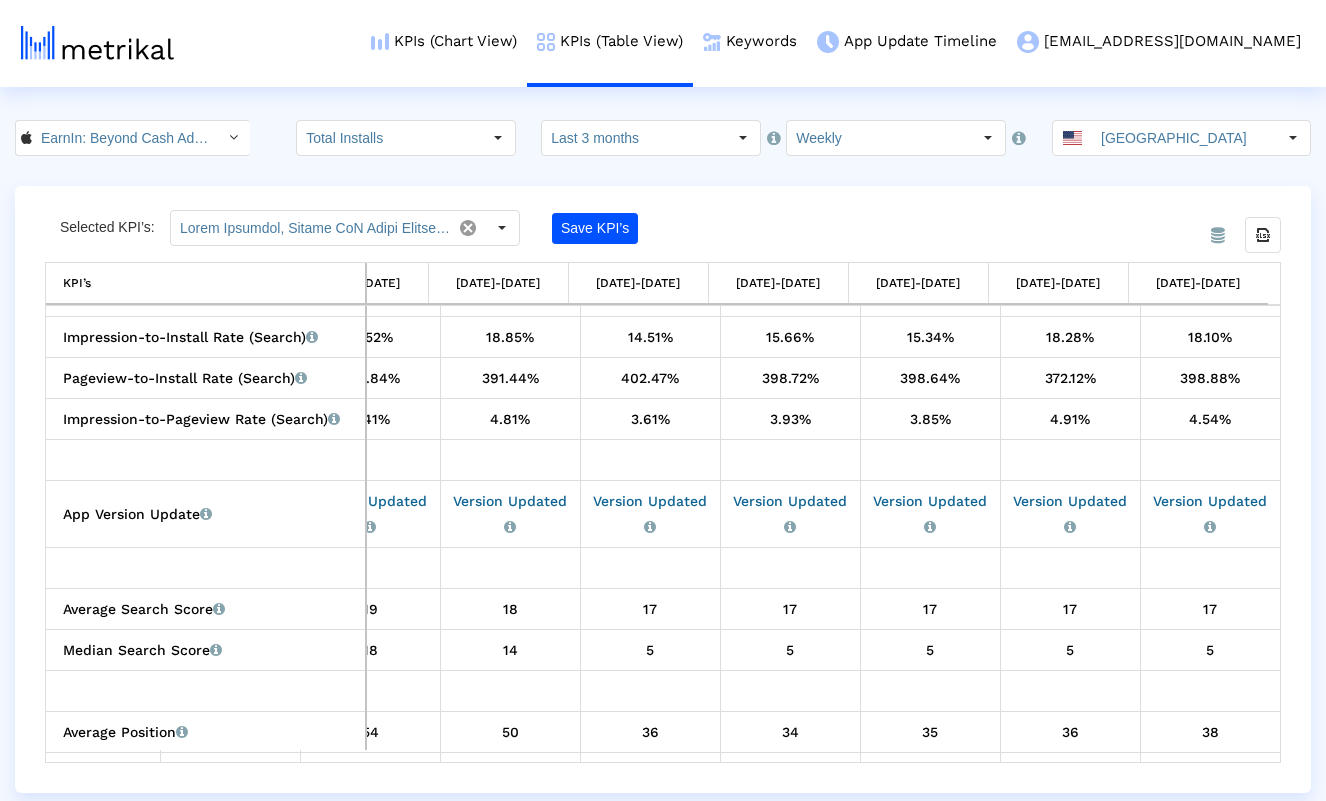 click on "Save KPI’s" 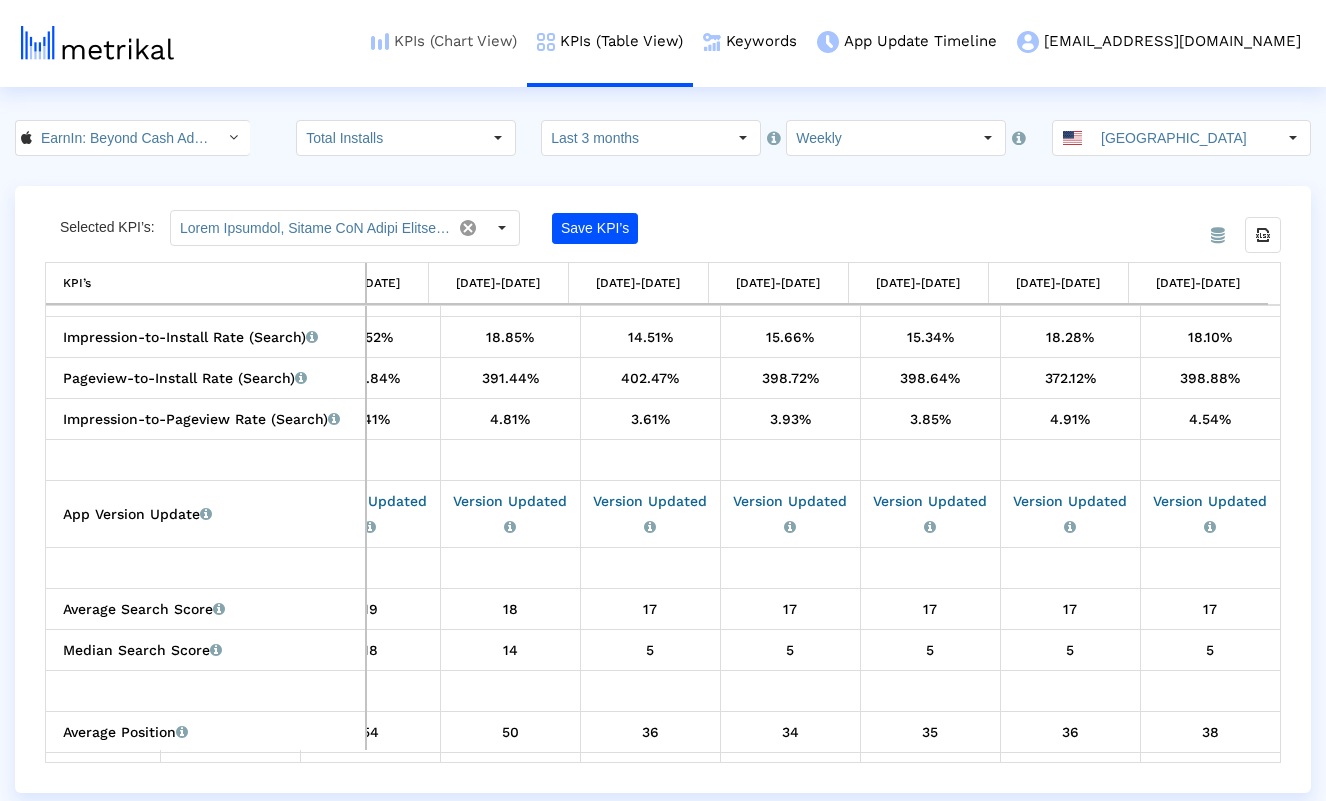 click on "KPIs (Chart View)" at bounding box center (444, 41) 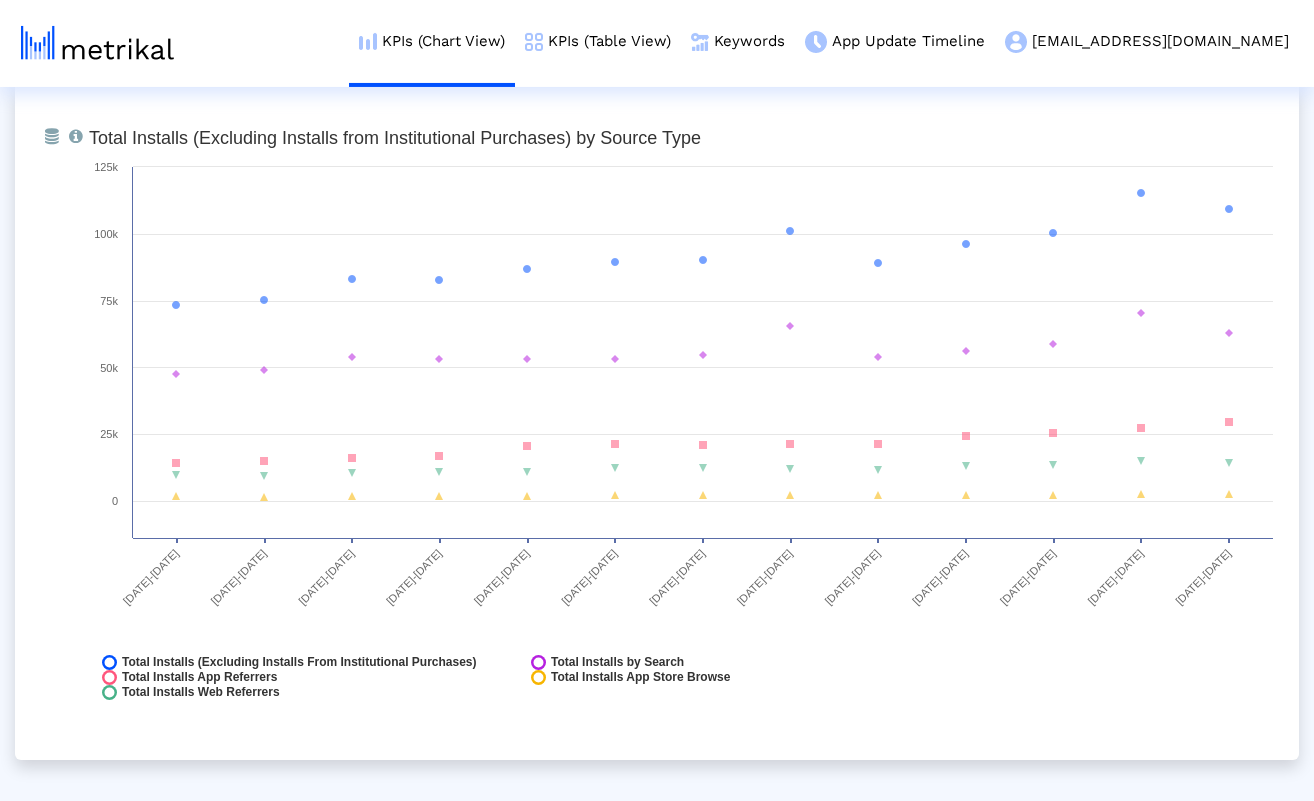 scroll, scrollTop: 2275, scrollLeft: 0, axis: vertical 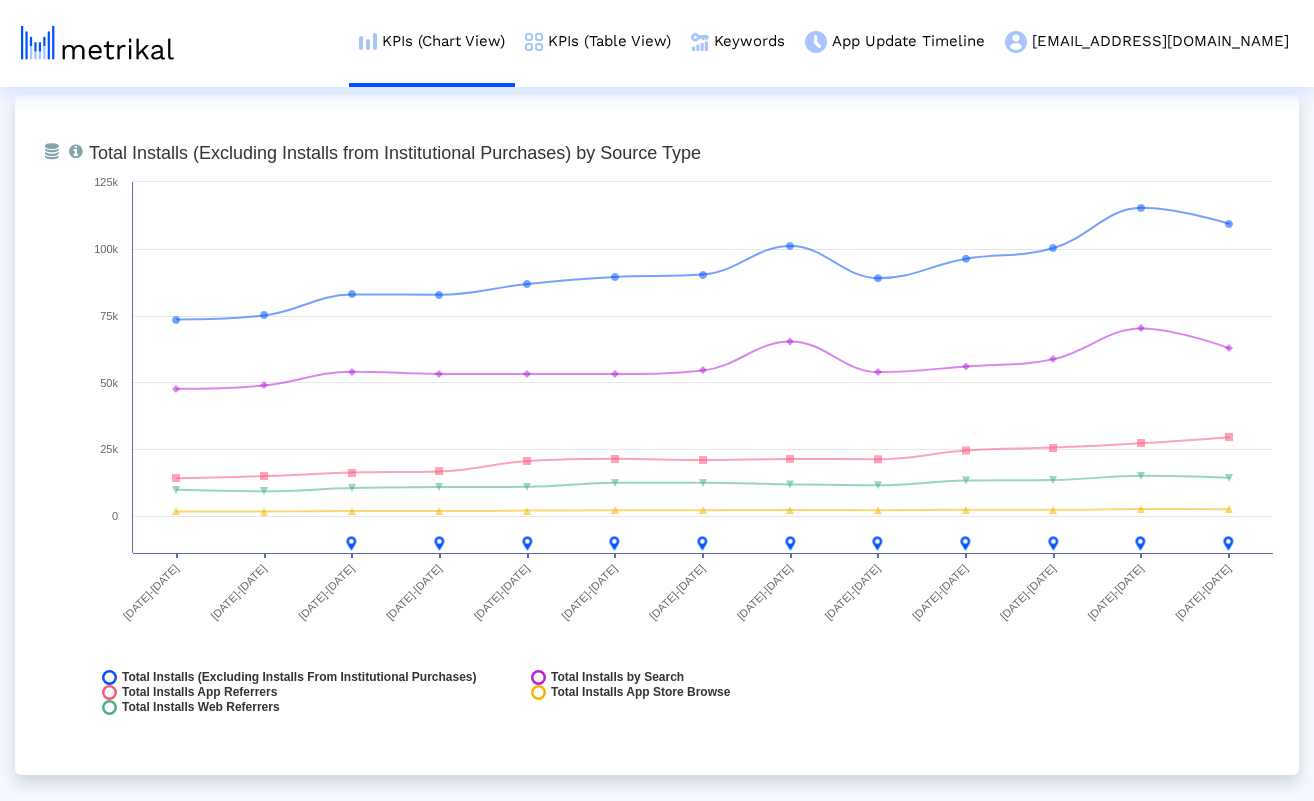 click on "From Database   Total installs that the app received from each source (excludes Installs from Institutional Purchases)  Created with Highcharts 8.1.2 Total Installs (Excluding Installs from Institutional Purchases) by Source Type [DATE]-[DATE] [DATE]-[DATE] [DATE]-[DATE] [DATE]-[DATE] [DATE]-[DATE] [DATE]-[DATE] [DATE]-[DATE] [DATE]-[DATE] [DATE]-[DATE] [DATE]-[DATE] [DATE]-[DATE] [DATE]-[DATE] [DATE]-[DATE] 0 100k 25k 50k 75k 125k 0
Total Installs (Excluding Installs From Institutional Purchases)
Total Installs by Search
Total Installs App Referrers
Total Installs App Store Browse" at bounding box center (657, 435) 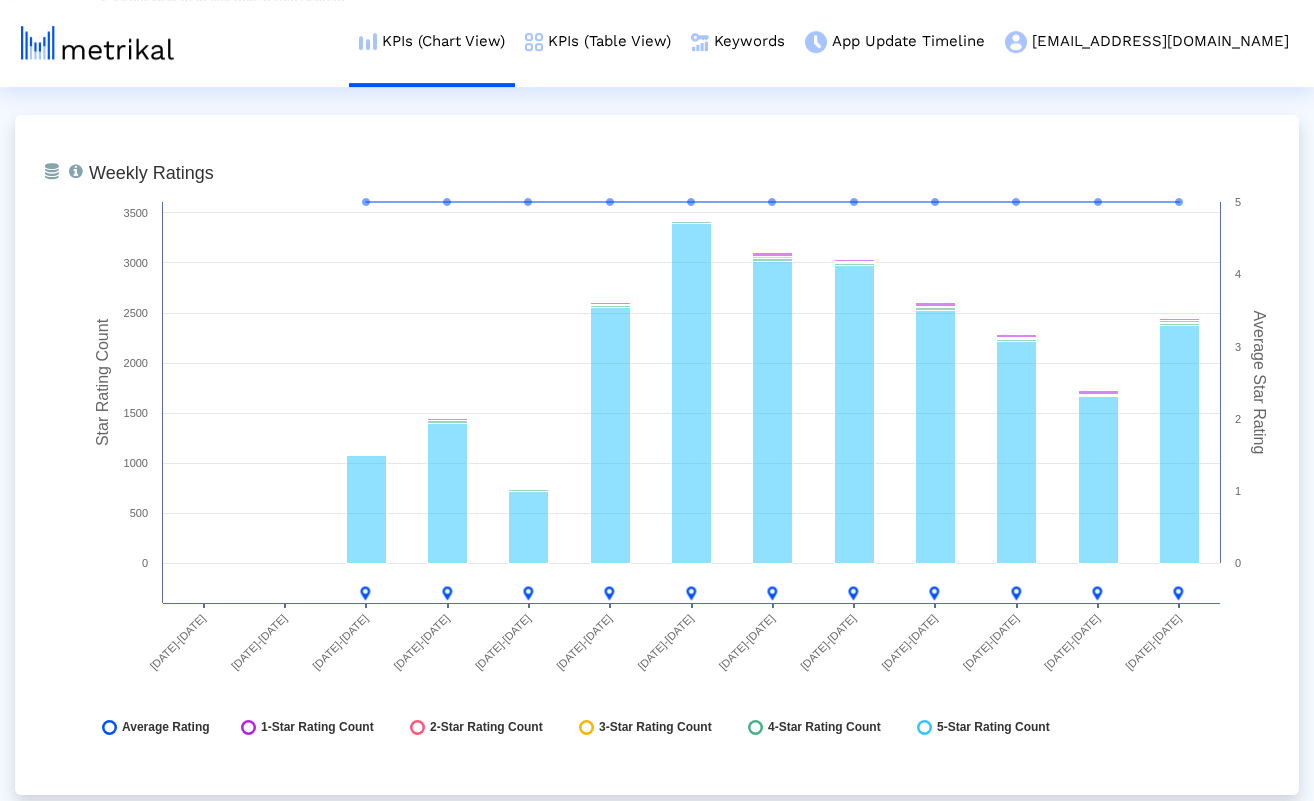 scroll, scrollTop: 5187, scrollLeft: 0, axis: vertical 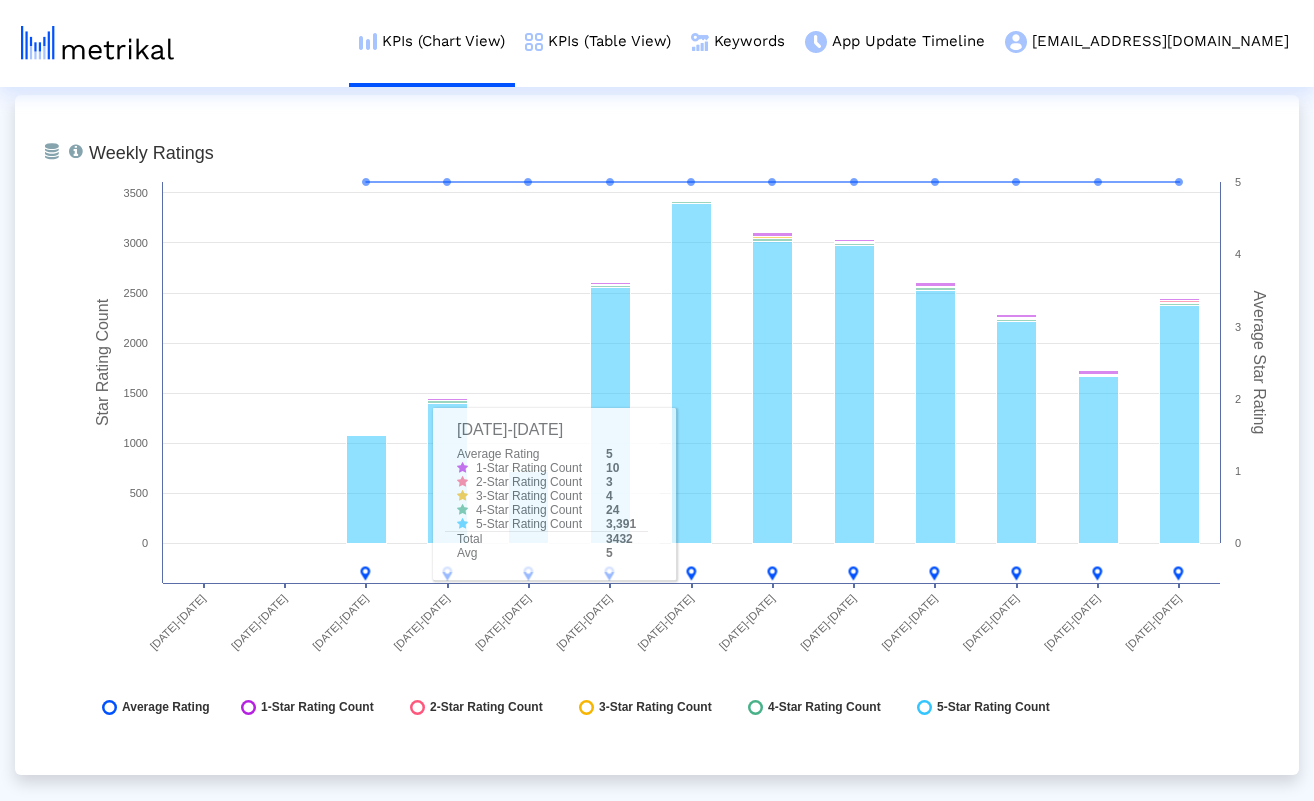click on "From Database   Total number of weekly/monthly ratings the app receives with a breakdown of 1,2,3,4,5-star ratings, along with the average rating.  Created with Highcharts 8.1.2 Star Rating Count Average Star Rating Weekly Ratings [DATE]-[DATE] [DATE]-[DATE] [DATE]-[DATE] [DATE]-[DATE] [DATE]-[DATE] [DATE]-[DATE] [DATE]-[DATE] [DATE]-[DATE] [DATE]-[DATE] [DATE]-[DATE] [DATE]-[DATE] [DATE]-[DATE] [DATE]-[DATE] 0 500 1000 1500 2000 2500 3000 3500 0 1 2 3 4 5 0
Average Rating
1-Star Rating Count
2-Star Rating Count
3-Star Rating Count" at bounding box center [657, 435] 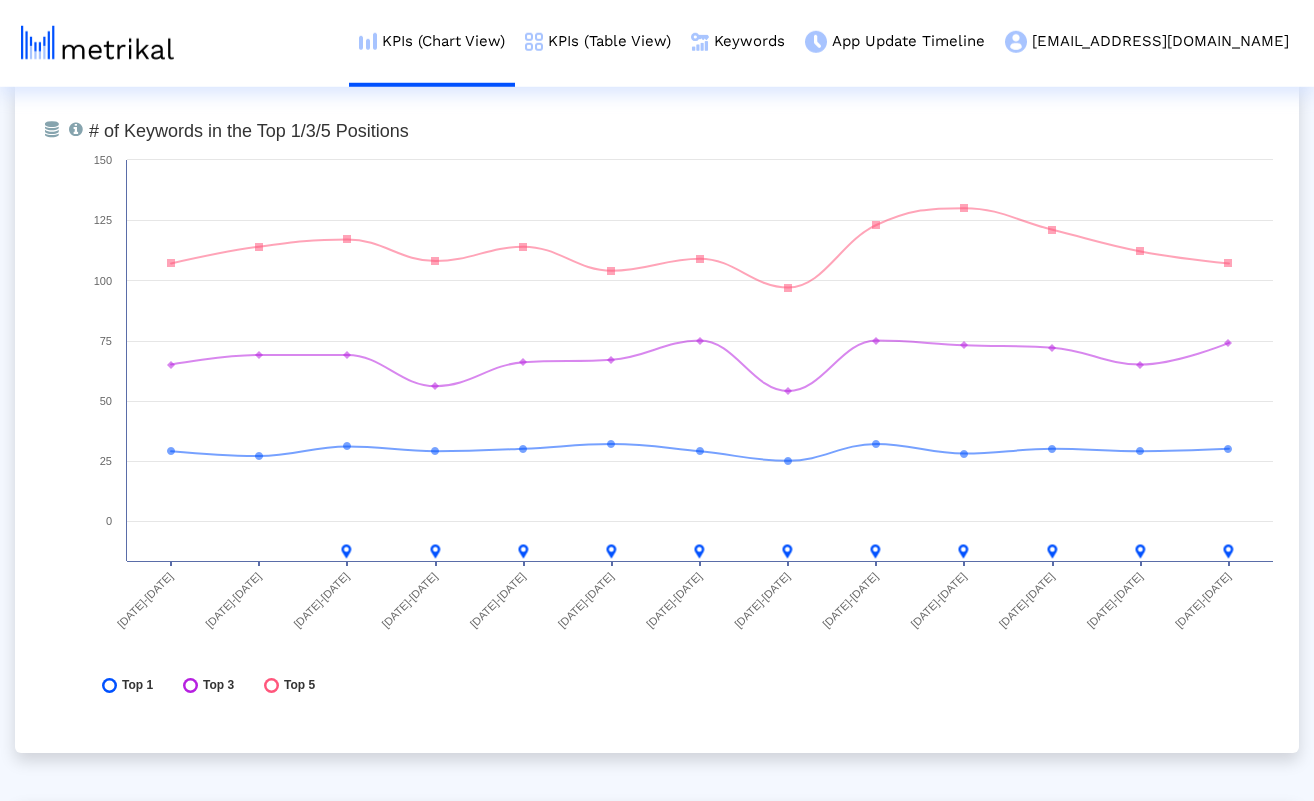 scroll, scrollTop: 7379, scrollLeft: 0, axis: vertical 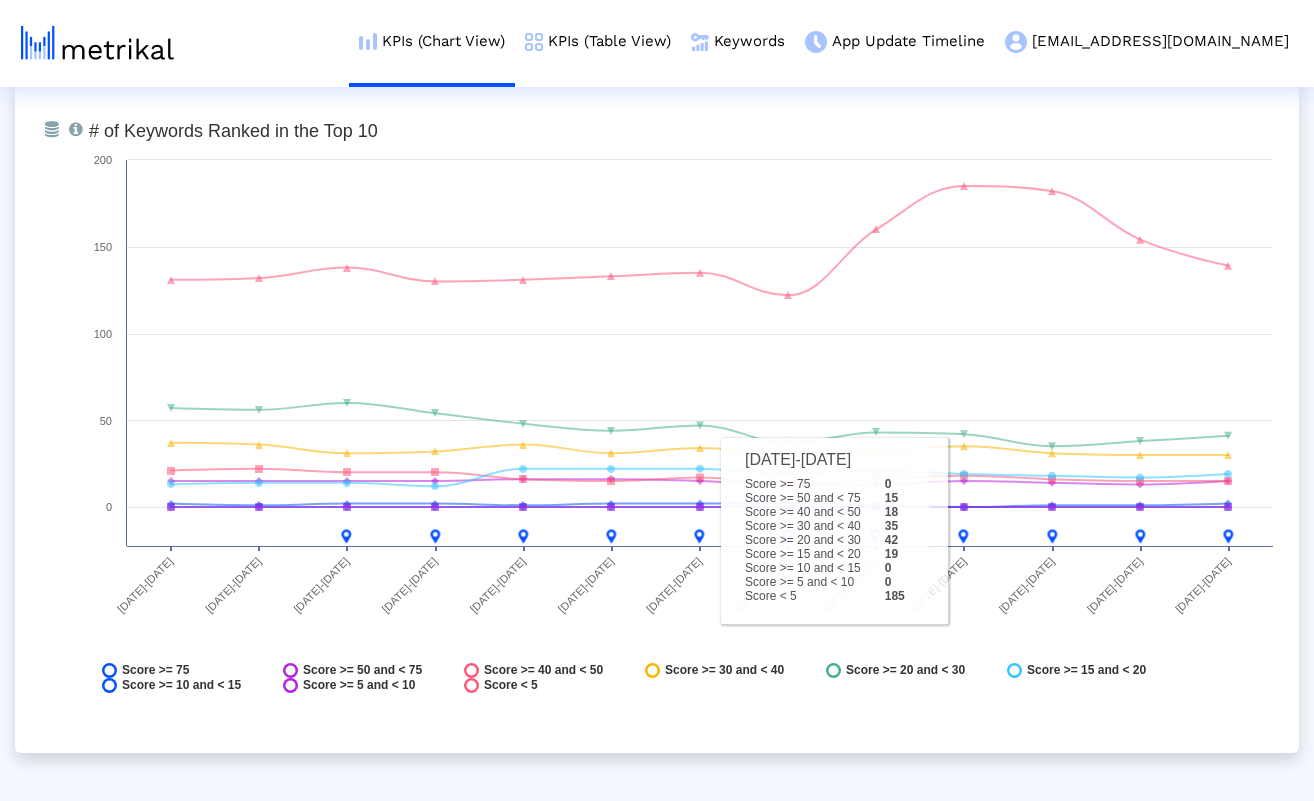 click on "From Database   Total number of keywords that the app ranks for in the Top 10, with a breakdown of their search scores. (Search score: an estimate of relative search volume of each keyword. It is on a scale of 0 to 100, with 100 being the most searched for keywords.)  Created with Highcharts 8.1.2 # of Keywords Ranked in the Top 10 [DATE]-[DATE] [DATE]-[DATE] [DATE]-[DATE] [DATE]-[DATE] [DATE]-[DATE] [DATE]-[DATE] [DATE]-[DATE] [DATE]-[DATE] [DATE]-[DATE] [DATE]-[DATE] [DATE]-[DATE] [DATE]-[DATE] [DATE]-[DATE] 0 50 100 150 200 0
Score >= 75
Score >= 50 and < 75
Score >= 40 and < 50
Score >= 30 and < 40" at bounding box center [657, 413] 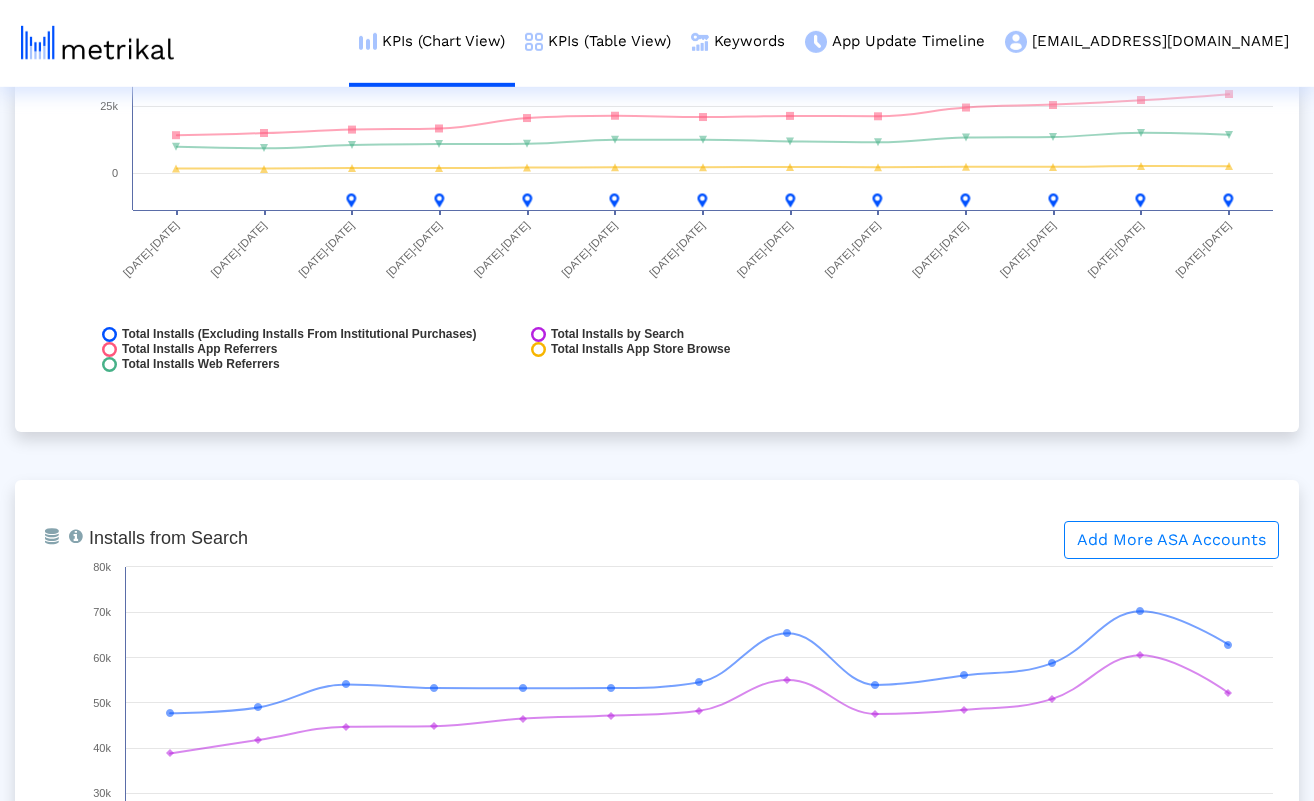 scroll, scrollTop: 0, scrollLeft: 0, axis: both 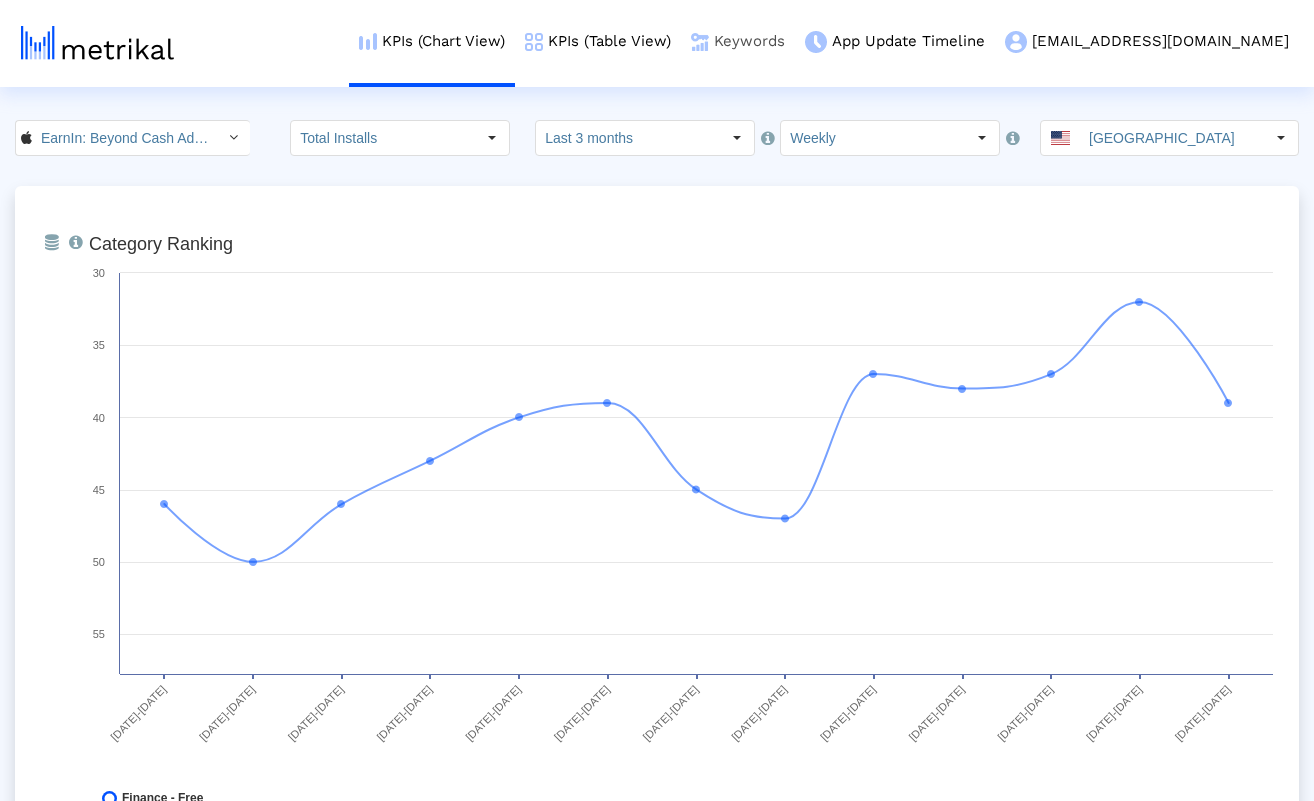click on "Keywords" at bounding box center (738, 41) 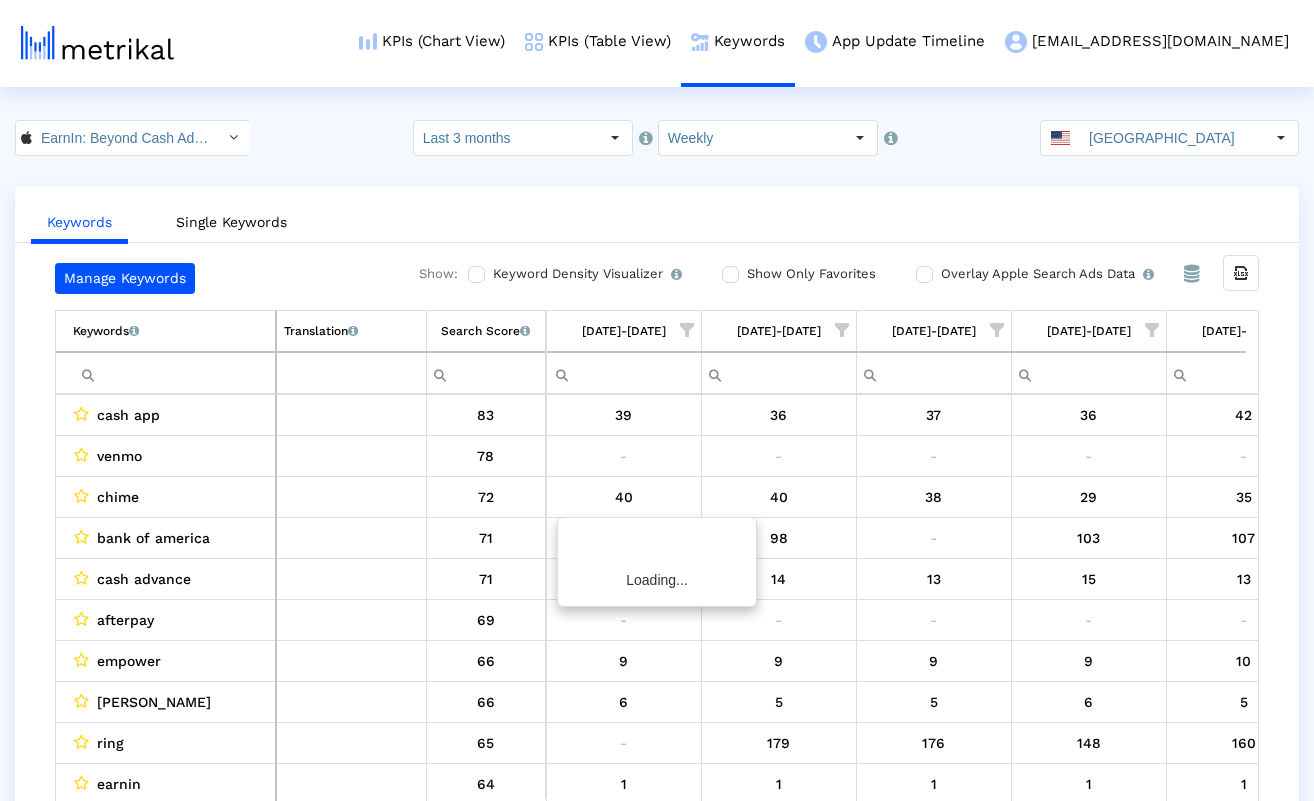scroll, scrollTop: 0, scrollLeft: 1315, axis: horizontal 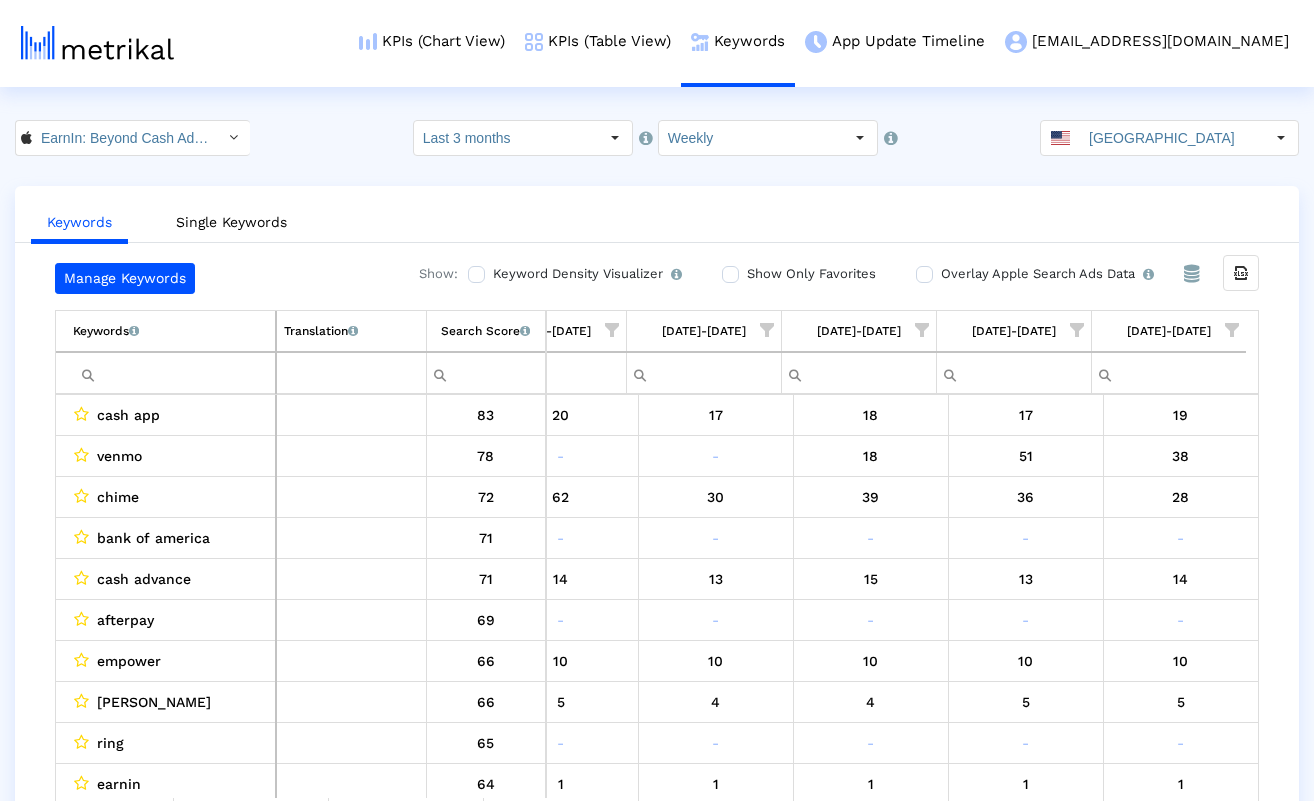 click at bounding box center (174, 373) 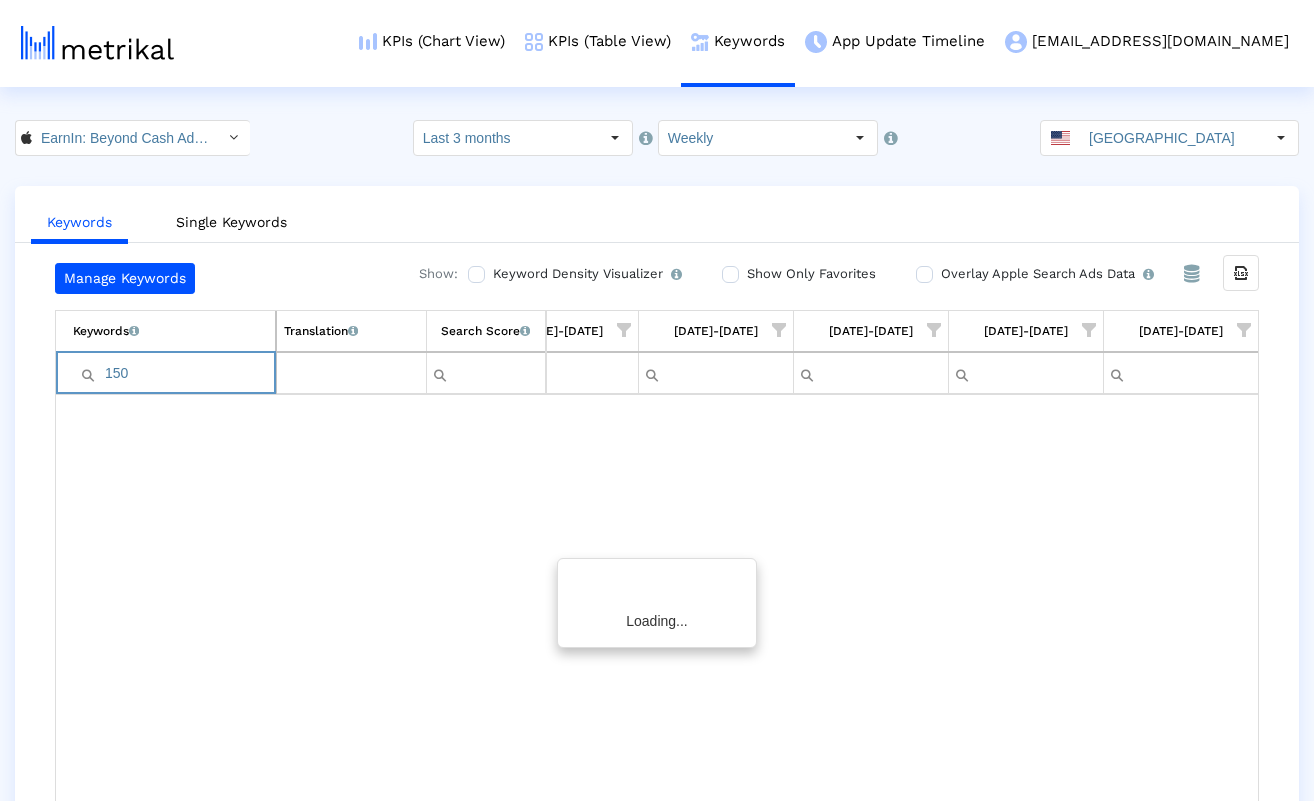 scroll, scrollTop: 0, scrollLeft: 1303, axis: horizontal 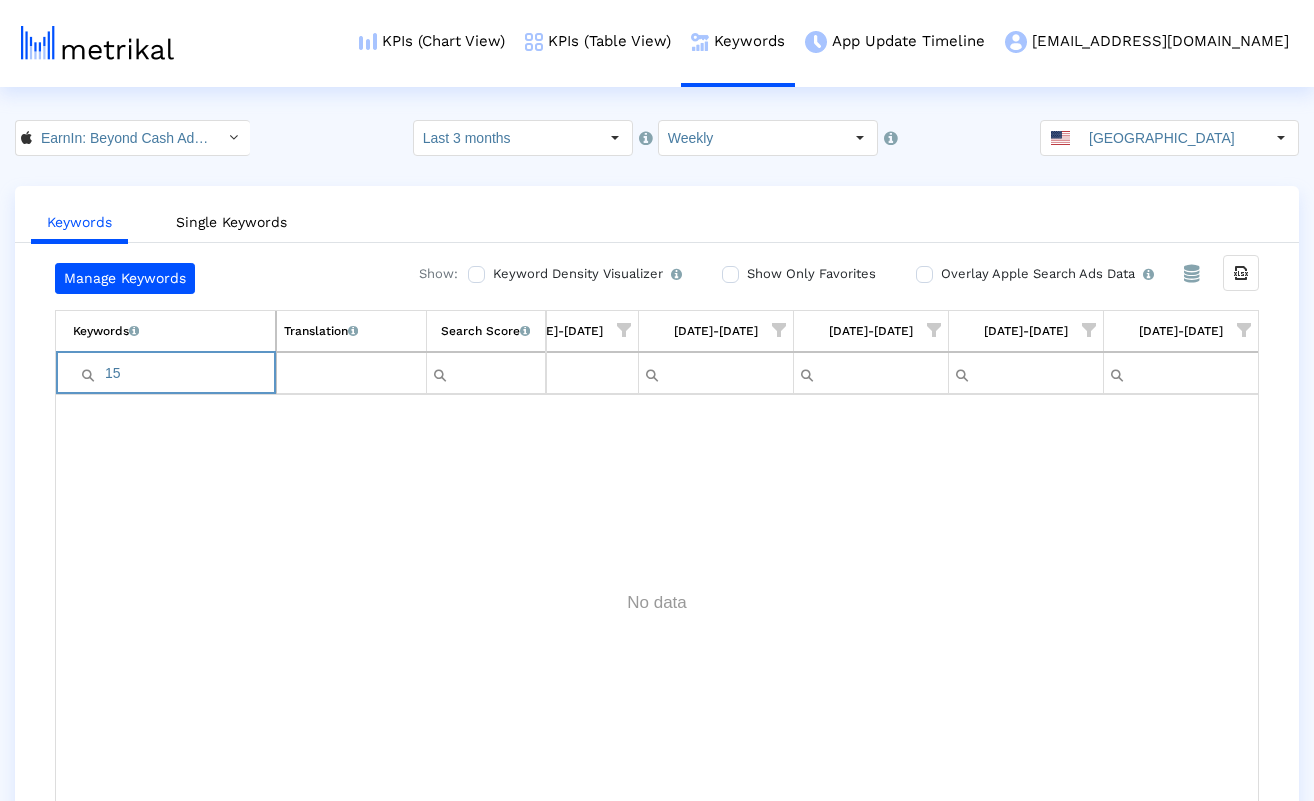 type on "1" 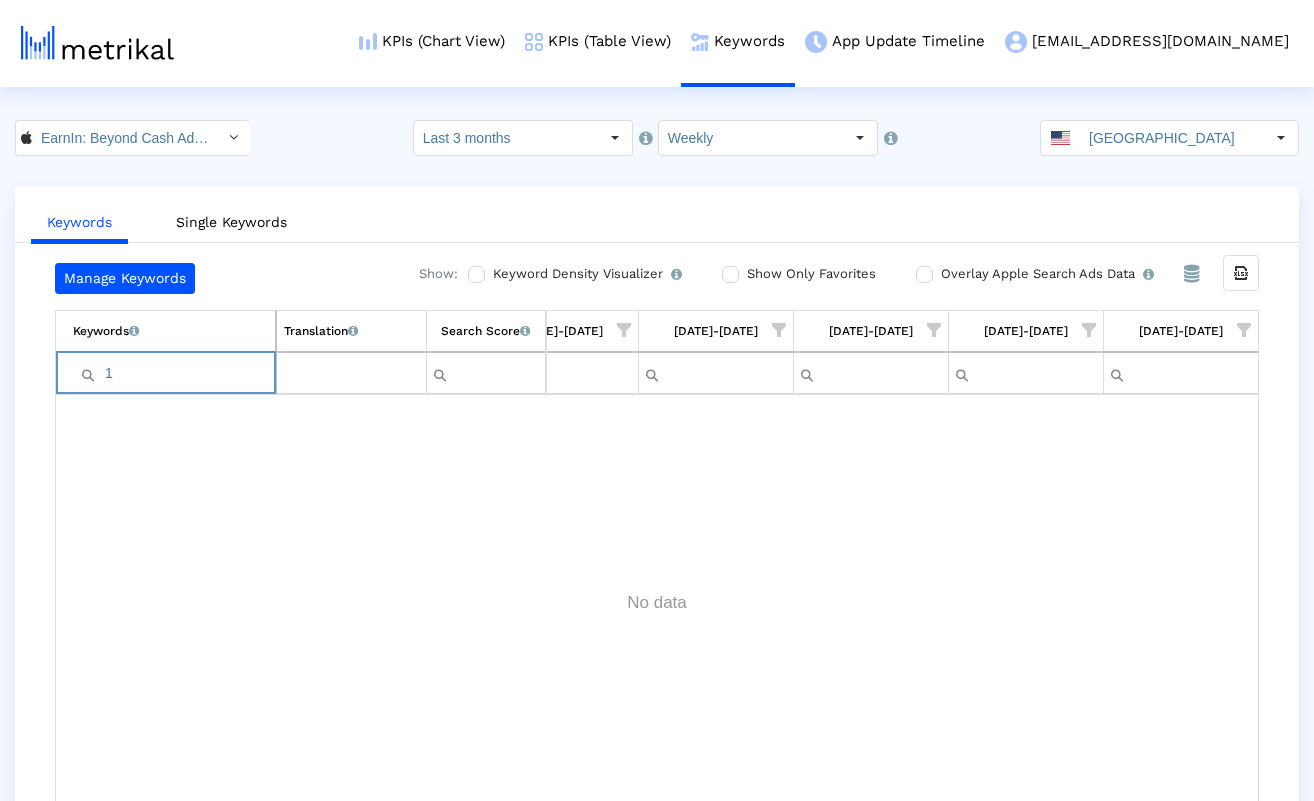 type 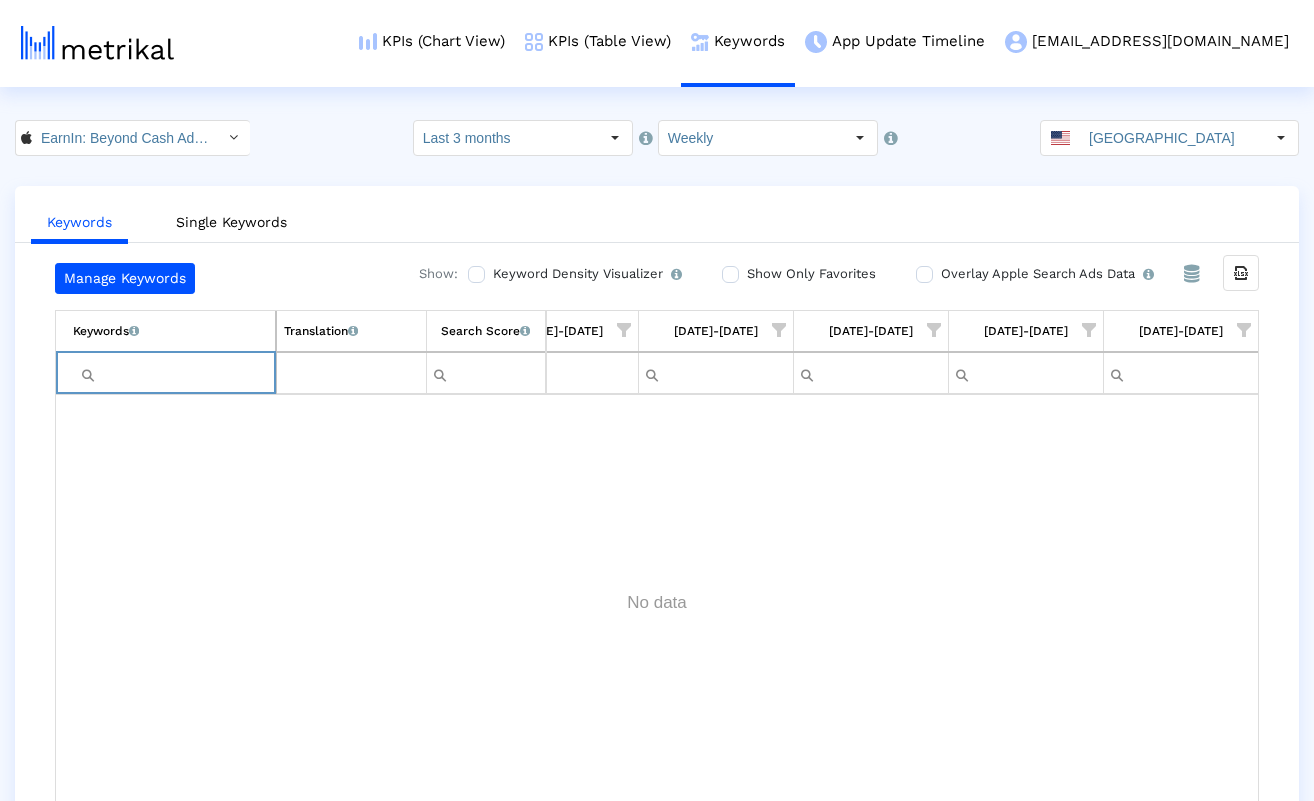 click on "KPIs (Chart View)  KPIs (Table View)  Keywords   App Update Timeline  [EMAIL_ADDRESS][DOMAIN_NAME]   Keyword Manager  Customer Settings  Admin  Documentation  Logout EarnIn: Beyond Cash Advance < 723815926 >  Select how far back from [DATE] you would like to view the data below.  Last 3 months  Select how would like to group the data below.  Weekly United States  Keywords   Single Keywords  Manage Keywords Show:  Keyword Density Visualizer   Turn this on to view where and when each keyword is being used in the App Store listing to keep track of all ASO optimizations and their direct impact on organic rankings.   Show Only Favorites   Overlay Apple Search Ads Data   Turn this on to view Apple Search Ads metrics (installs, cost, CPI) side by side with organic rankings.   From Database Export all data  Keywords   List of keywords that are currently being tracked in Mobile Action.   Translation   English translations of all keywords that are currently being tracked.   Search Score       Keywords   Translation" at bounding box center (657, 420) 